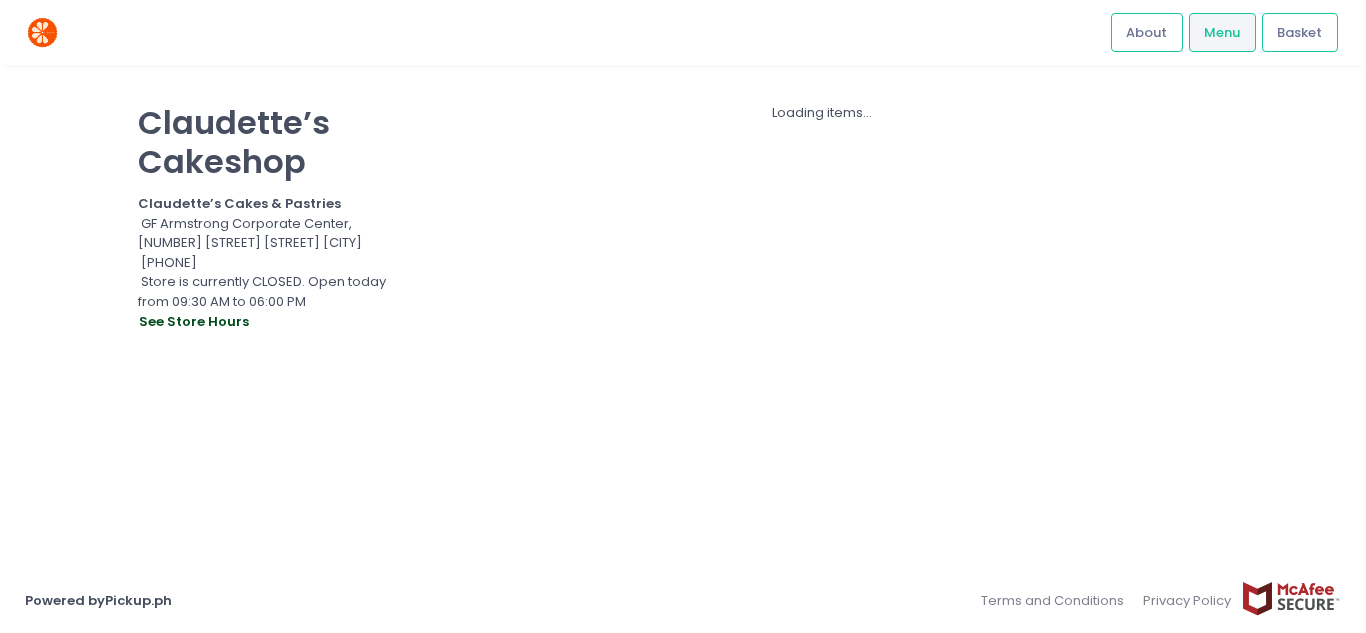 scroll, scrollTop: 0, scrollLeft: 0, axis: both 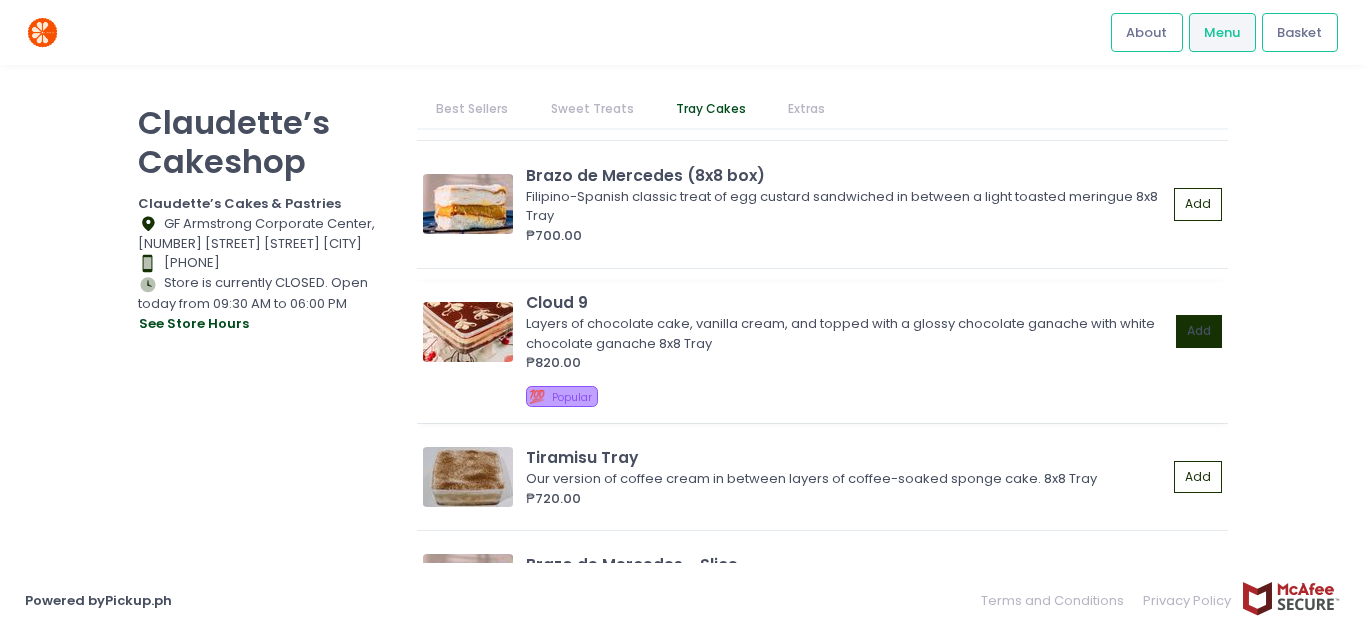 click on "Add" at bounding box center (1199, 331) 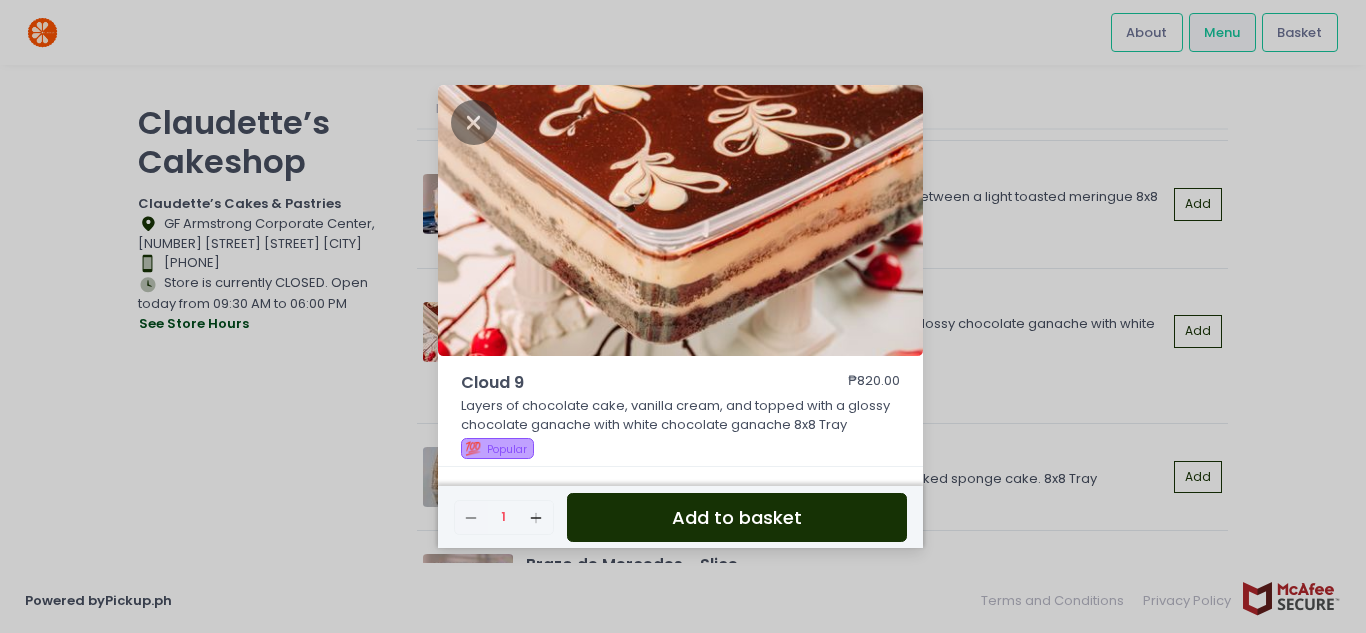 click on "Add to basket" at bounding box center [737, 517] 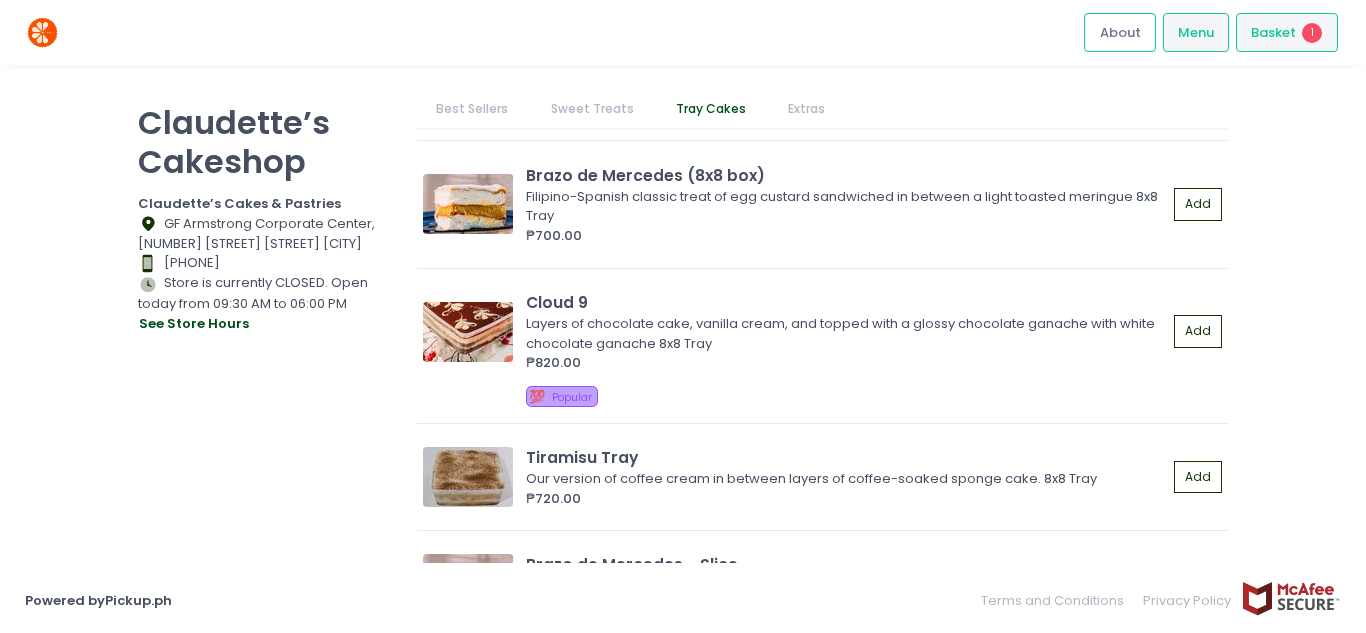 click on "Basket" at bounding box center [1273, 33] 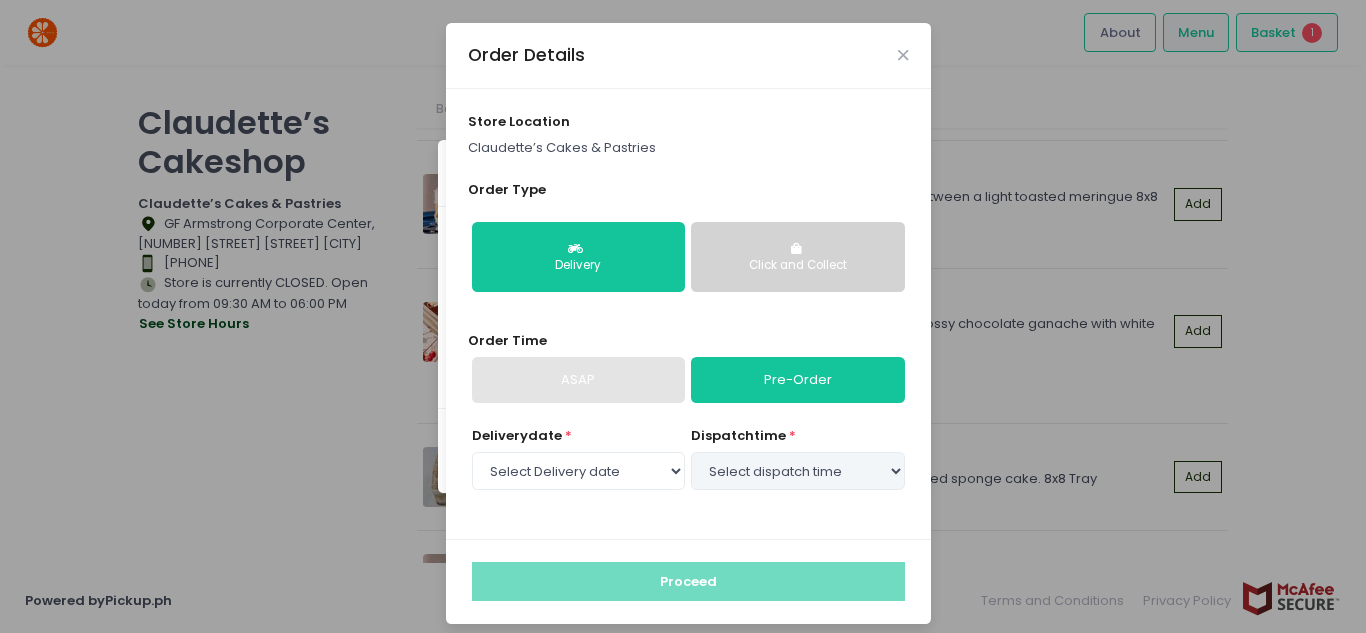 select on "2025-08-04" 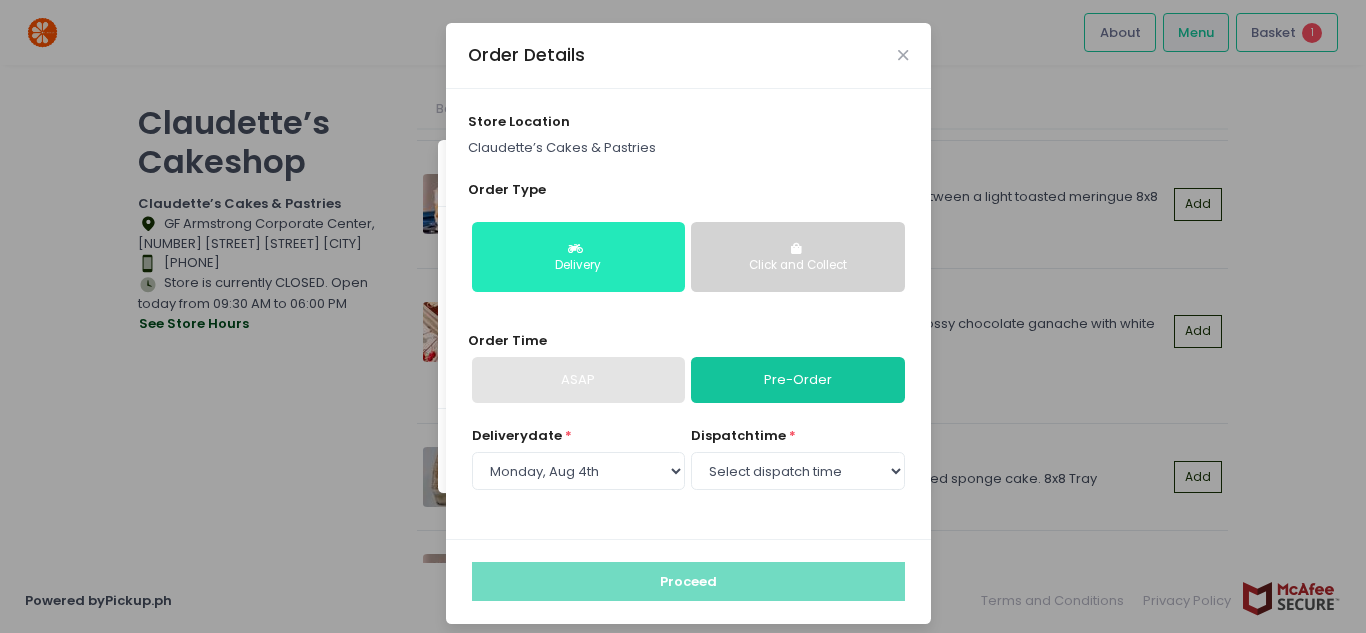 click on "Delivery" at bounding box center (578, 266) 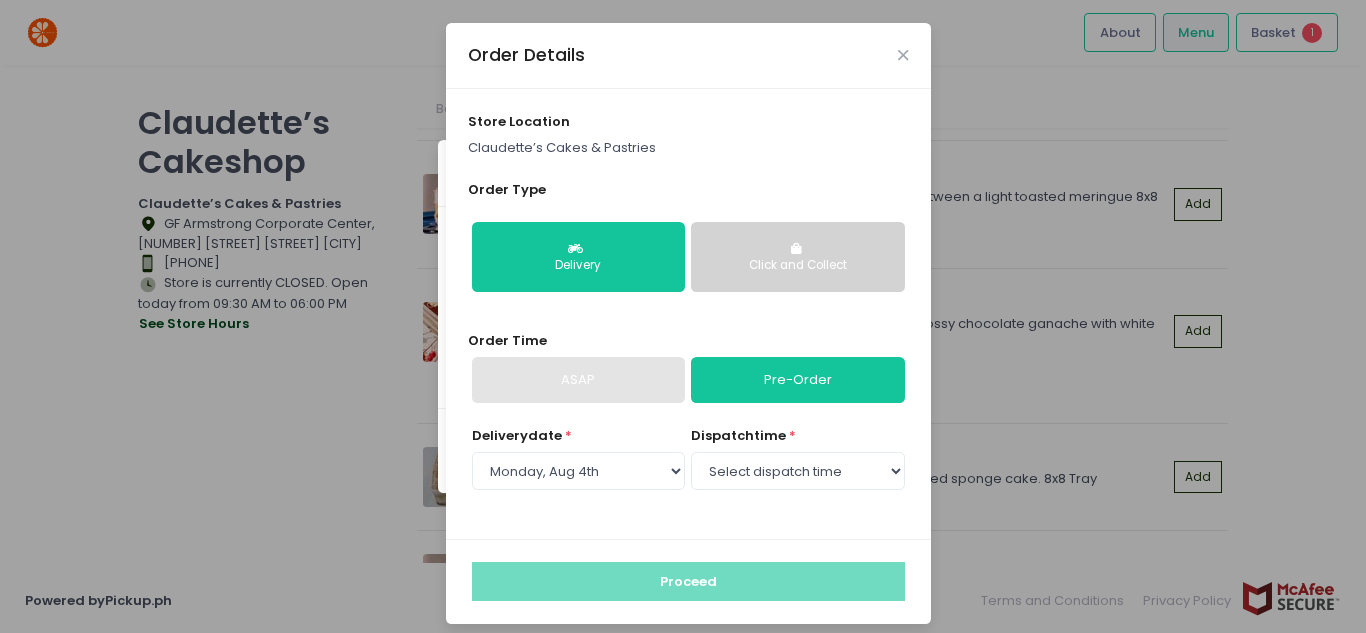 click on "dispatch time * Select dispatch time 09:30 AM - 10:00 AM 10:00 AM - 10:30 AM 10:30 AM - 11:00 AM 11:00 AM - 11:30 AM 11:30 AM - 12:00 PM 12:00 PM - 12:30 PM 12:30 PM - 01:00 PM 01:00 PM - 01:30 PM 01:30 PM - 02:00 PM 02:00 PM - 02:30 PM 02:30 PM - 03:00 PM 03:00 PM - 03:30 PM 03:30 PM - 04:00 PM 04:00 PM - 04:30 PM 04:30 PM - 05:00 PM 05:00 PM - 05:30 PM 05:30 PM - 06:00 PM" at bounding box center (797, 460) 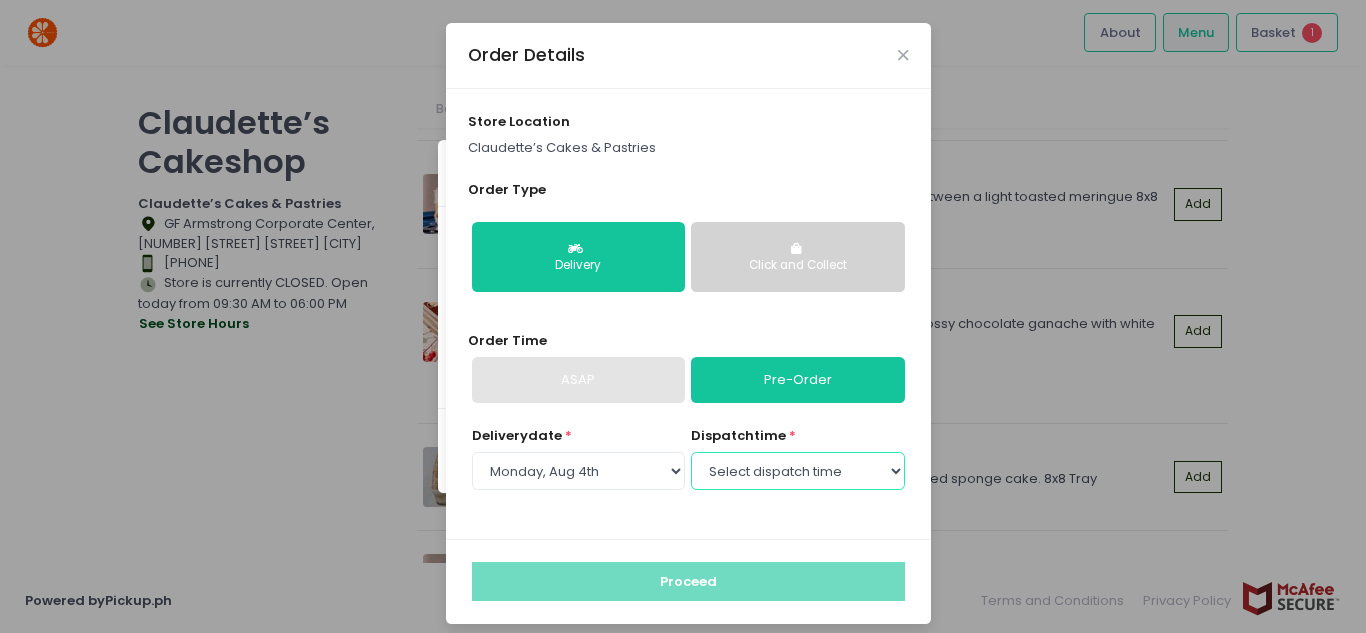 click on "Select dispatch time 09:30 AM - 10:00 AM 10:00 AM - 10:30 AM 10:30 AM - 11:00 AM 11:00 AM - 11:30 AM 11:30 AM - 12:00 PM 12:00 PM - 12:30 PM 12:30 PM - 01:00 PM 01:00 PM - 01:30 PM 01:30 PM - 02:00 PM 02:00 PM - 02:30 PM 02:30 PM - 03:00 PM 03:00 PM - 03:30 PM 03:30 PM - 04:00 PM 04:00 PM - 04:30 PM 04:30 PM - 05:00 PM 05:00 PM - 05:30 PM 05:30 PM - 06:00 PM" at bounding box center [797, 471] 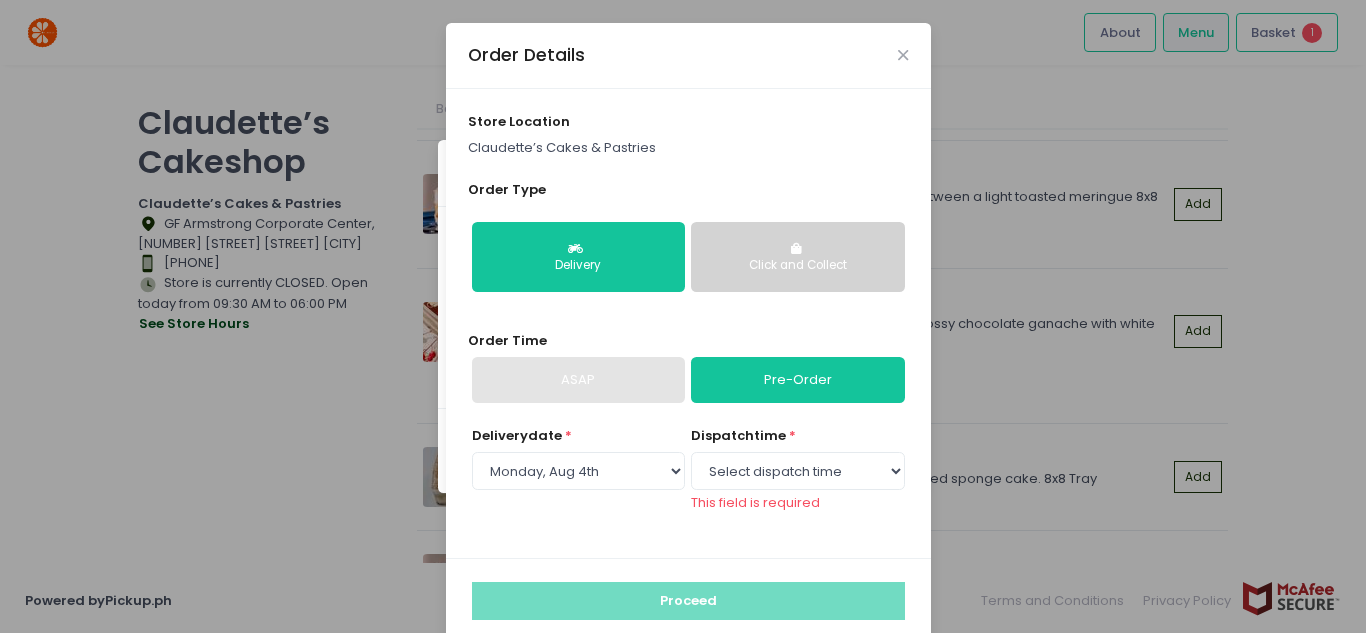 click on "store location Claudette’s Cakes & Pastries Order Type Delivery Click and Collect Order Time ASAP Pre-Order Delivery date * Select Delivery date Monday, Aug 4th Tuesday, Aug 5th Wednesday, Aug 6th Thursday, Aug 7th Friday, Aug 8th Saturday, Aug 9th Monday, Aug 11th dispatch time * Select dispatch time 09:30 AM - 10:00 AM 10:00 AM - 10:30 AM 10:30 AM - 11:00 AM 11:00 AM - 11:30 AM 11:30 AM - 12:00 PM 12:00 PM - 12:30 PM 12:30 PM - 01:00 PM 01:00 PM - 01:30 PM 01:30 PM - 02:00 PM 02:00 PM - 02:30 PM 02:30 PM - 03:00 PM 03:00 PM - 03:30 PM 03:30 PM - 04:00 PM 04:00 PM - 04:30 PM 04:30 PM - 05:00 PM 05:00 PM - 05:30 PM 05:30 PM - 06:00 PM This field is required" at bounding box center [688, 323] 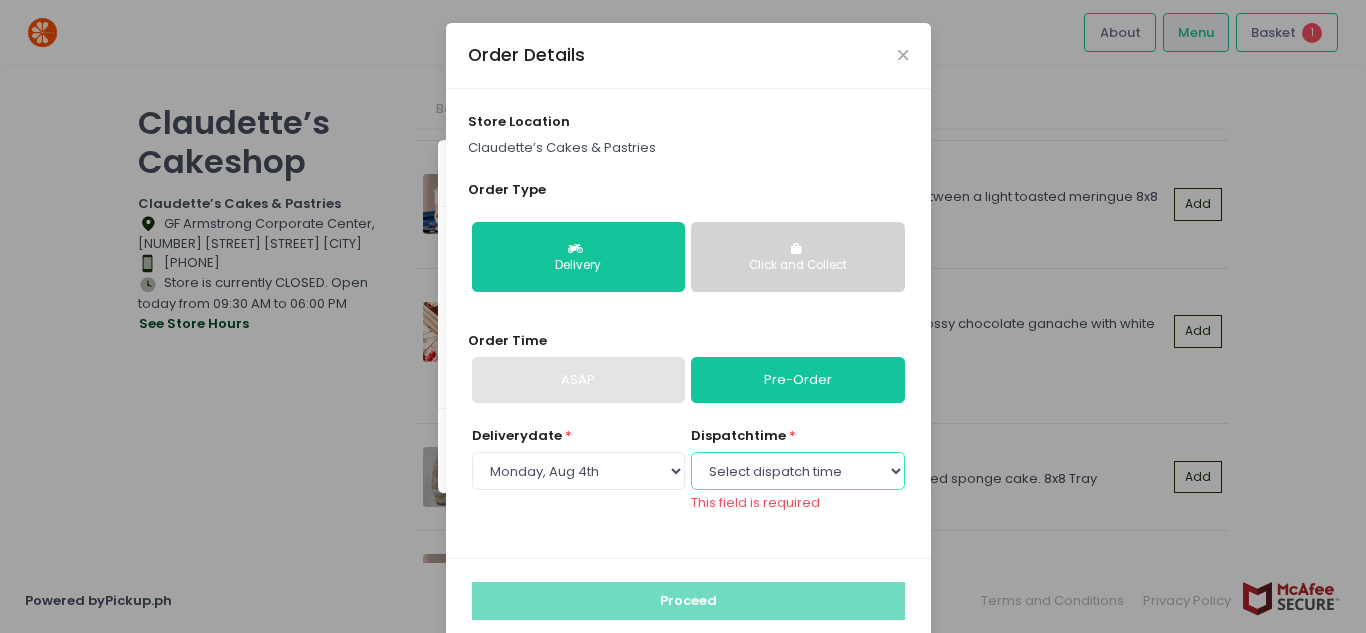 click on "Select dispatch time 09:30 AM - 10:00 AM 10:00 AM - 10:30 AM 10:30 AM - 11:00 AM 11:00 AM - 11:30 AM 11:30 AM - 12:00 PM 12:00 PM - 12:30 PM 12:30 PM - 01:00 PM 01:00 PM - 01:30 PM 01:30 PM - 02:00 PM 02:00 PM - 02:30 PM 02:30 PM - 03:00 PM 03:00 PM - 03:30 PM 03:30 PM - 04:00 PM 04:00 PM - 04:30 PM 04:30 PM - 05:00 PM 05:00 PM - 05:30 PM 05:30 PM - 06:00 PM" at bounding box center (797, 471) 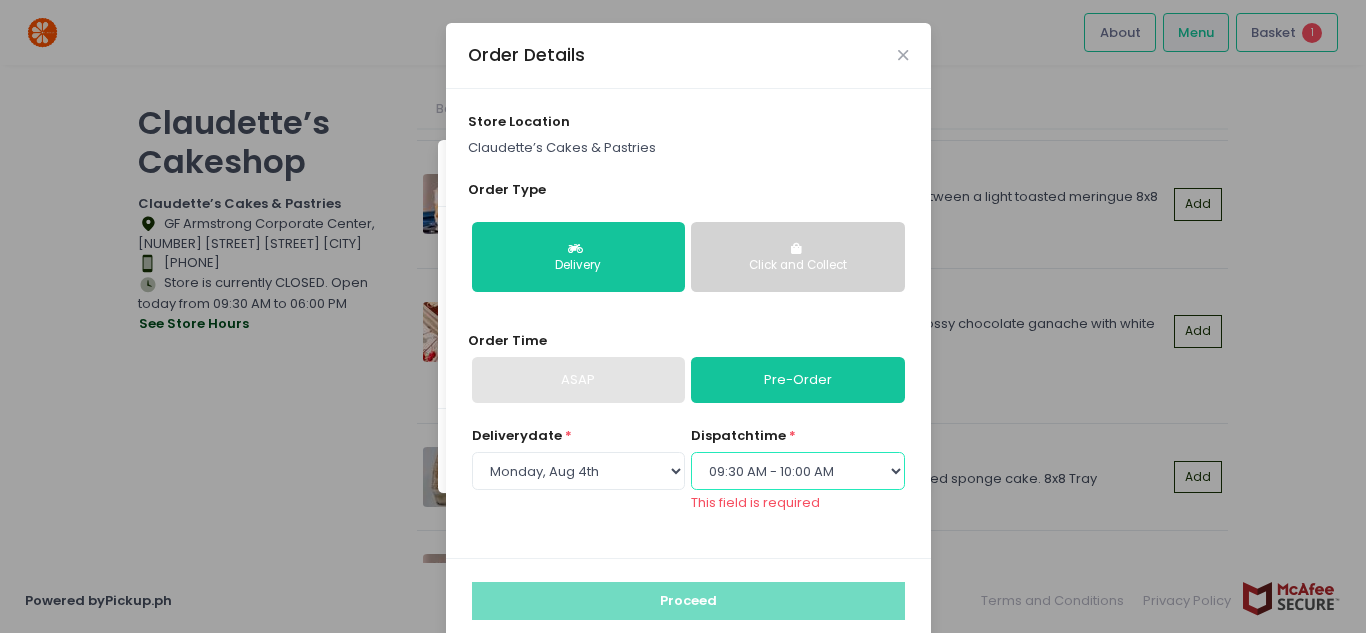 click on "Select dispatch time 09:30 AM - 10:00 AM 10:00 AM - 10:30 AM 10:30 AM - 11:00 AM 11:00 AM - 11:30 AM 11:30 AM - 12:00 PM 12:00 PM - 12:30 PM 12:30 PM - 01:00 PM 01:00 PM - 01:30 PM 01:30 PM - 02:00 PM 02:00 PM - 02:30 PM 02:30 PM - 03:00 PM 03:00 PM - 03:30 PM 03:30 PM - 04:00 PM 04:00 PM - 04:30 PM 04:30 PM - 05:00 PM 05:00 PM - 05:30 PM 05:30 PM - 06:00 PM" at bounding box center (797, 471) 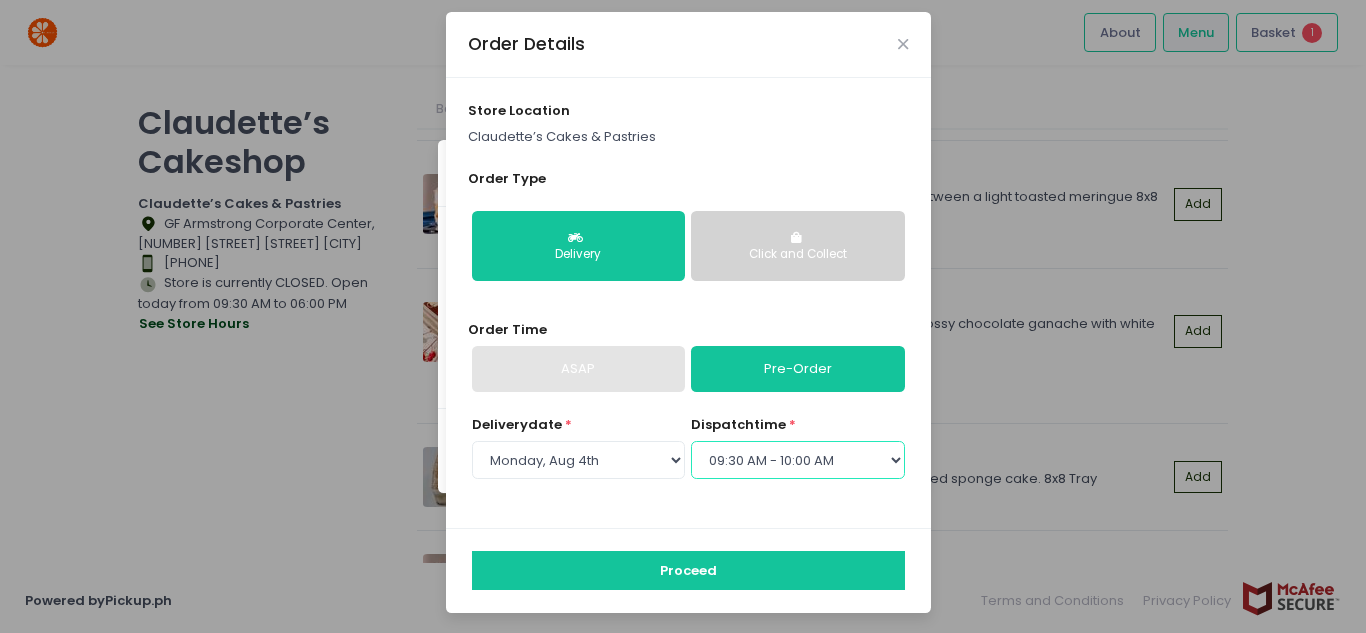 scroll, scrollTop: 13, scrollLeft: 0, axis: vertical 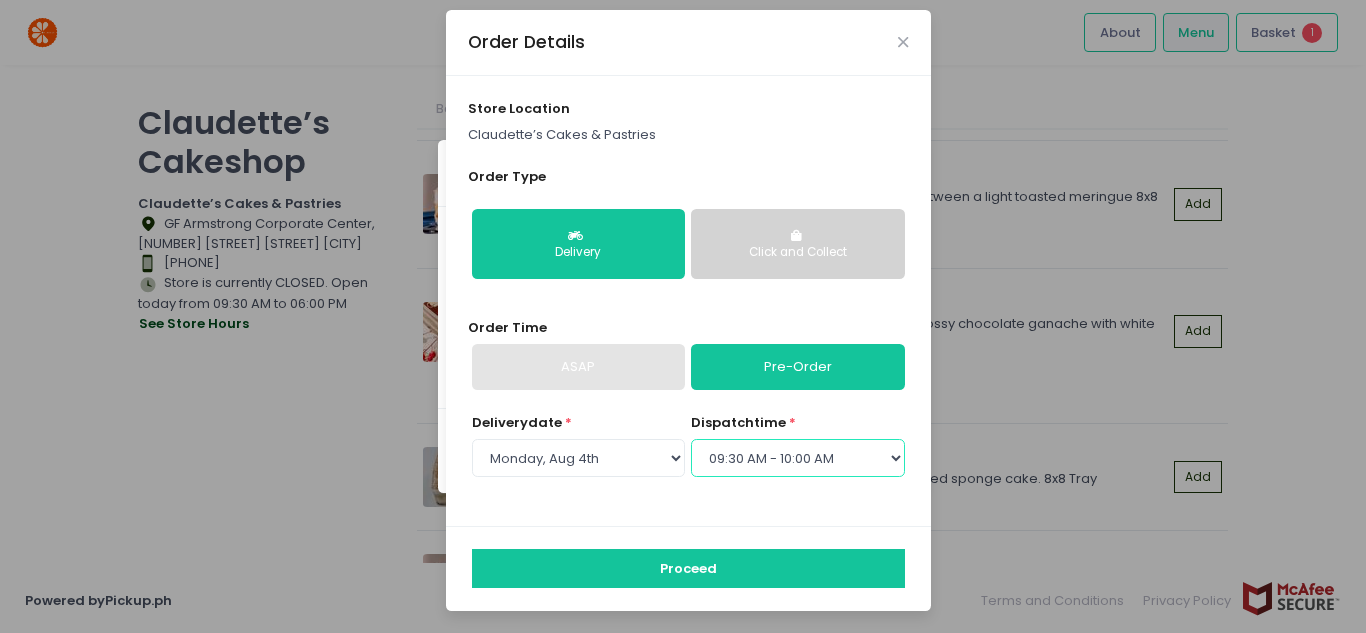 click on "Select dispatch time 09:30 AM - 10:00 AM 10:00 AM - 10:30 AM 10:30 AM - 11:00 AM 11:00 AM - 11:30 AM 11:30 AM - 12:00 PM 12:00 PM - 12:30 PM 12:30 PM - 01:00 PM 01:00 PM - 01:30 PM 01:30 PM - 02:00 PM 02:00 PM - 02:30 PM 02:30 PM - 03:00 PM 03:00 PM - 03:30 PM 03:30 PM - 04:00 PM 04:00 PM - 04:30 PM 04:30 PM - 05:00 PM 05:00 PM - 05:30 PM 05:30 PM - 06:00 PM" at bounding box center (797, 458) 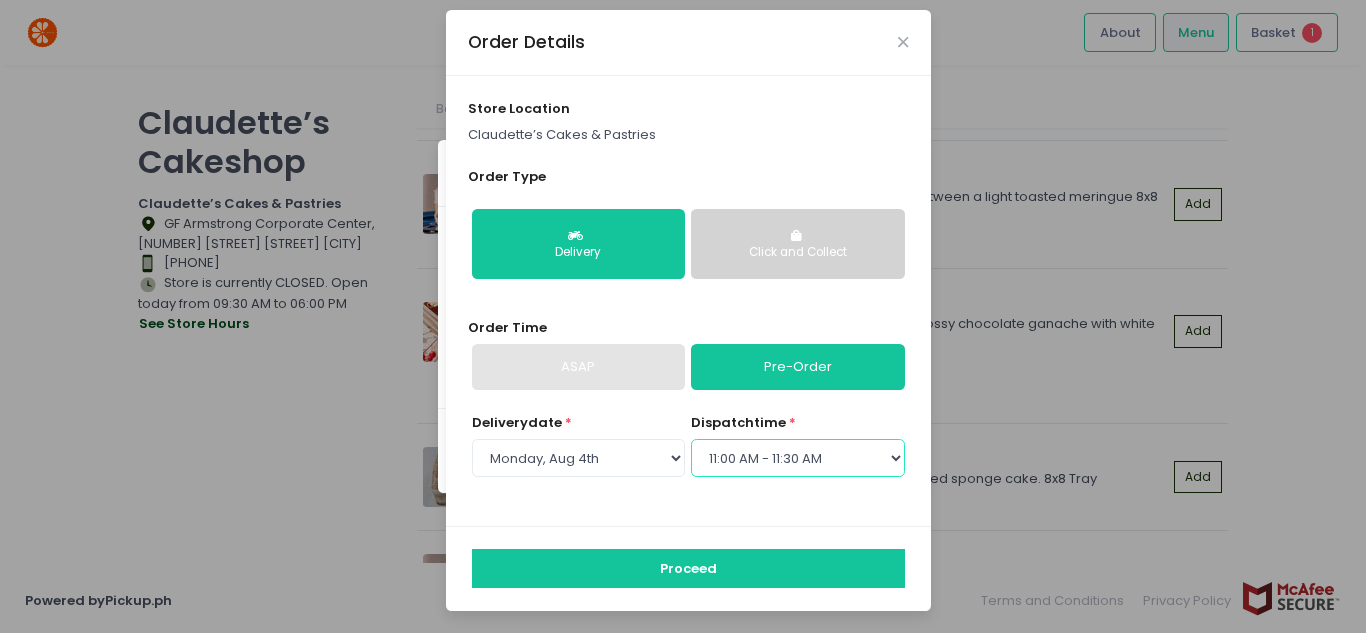 click on "Select dispatch time 09:30 AM - 10:00 AM 10:00 AM - 10:30 AM 10:30 AM - 11:00 AM 11:00 AM - 11:30 AM 11:30 AM - 12:00 PM 12:00 PM - 12:30 PM 12:30 PM - 01:00 PM 01:00 PM - 01:30 PM 01:30 PM - 02:00 PM 02:00 PM - 02:30 PM 02:30 PM - 03:00 PM 03:00 PM - 03:30 PM 03:30 PM - 04:00 PM 04:00 PM - 04:30 PM 04:30 PM - 05:00 PM 05:00 PM - 05:30 PM 05:30 PM - 06:00 PM" at bounding box center [797, 458] 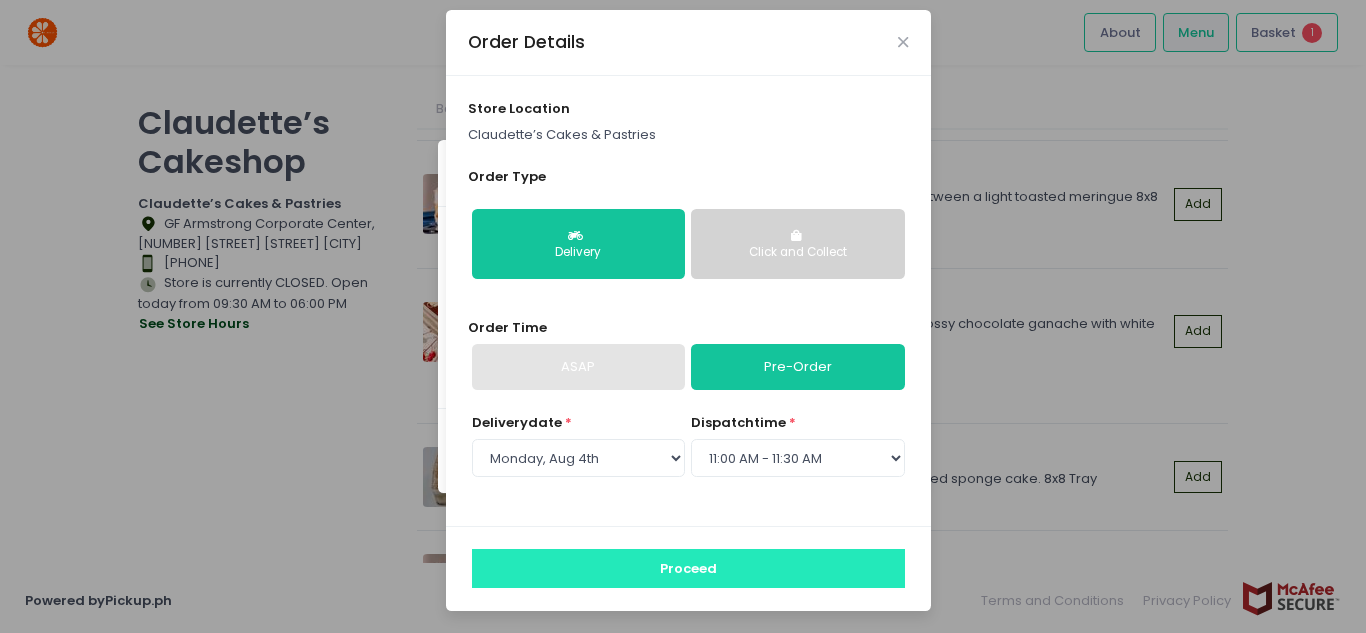 click on "Proceed" at bounding box center (688, 568) 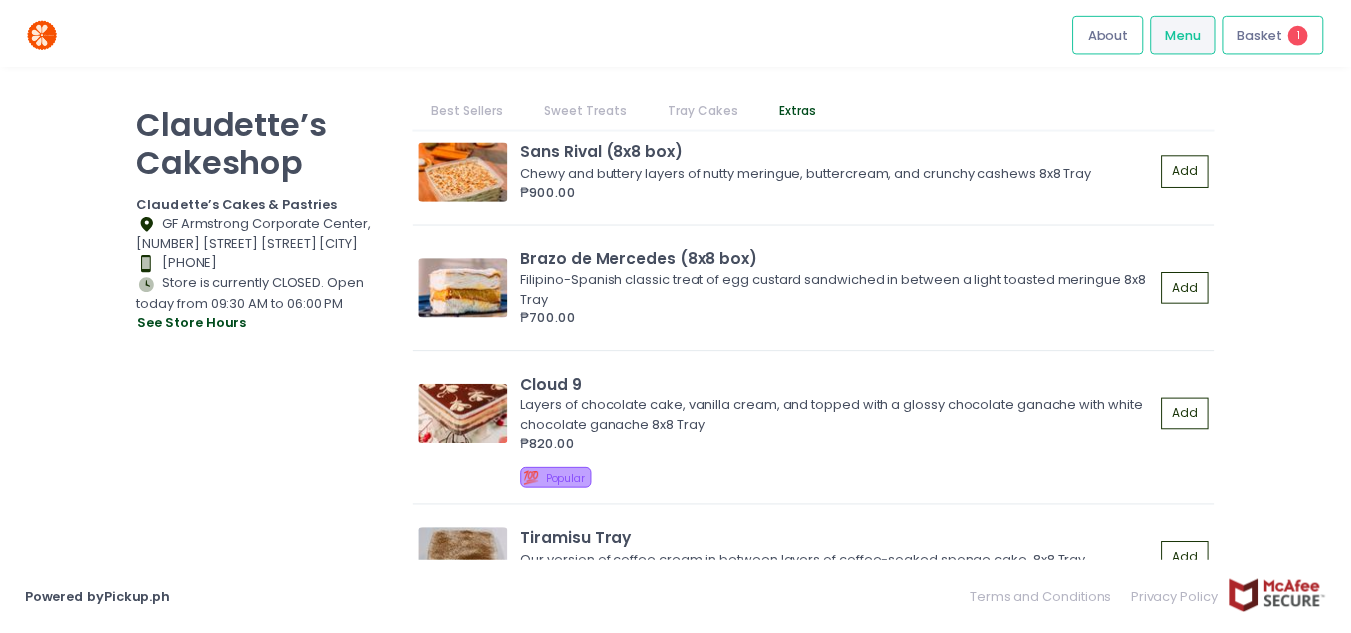 scroll, scrollTop: 1900, scrollLeft: 0, axis: vertical 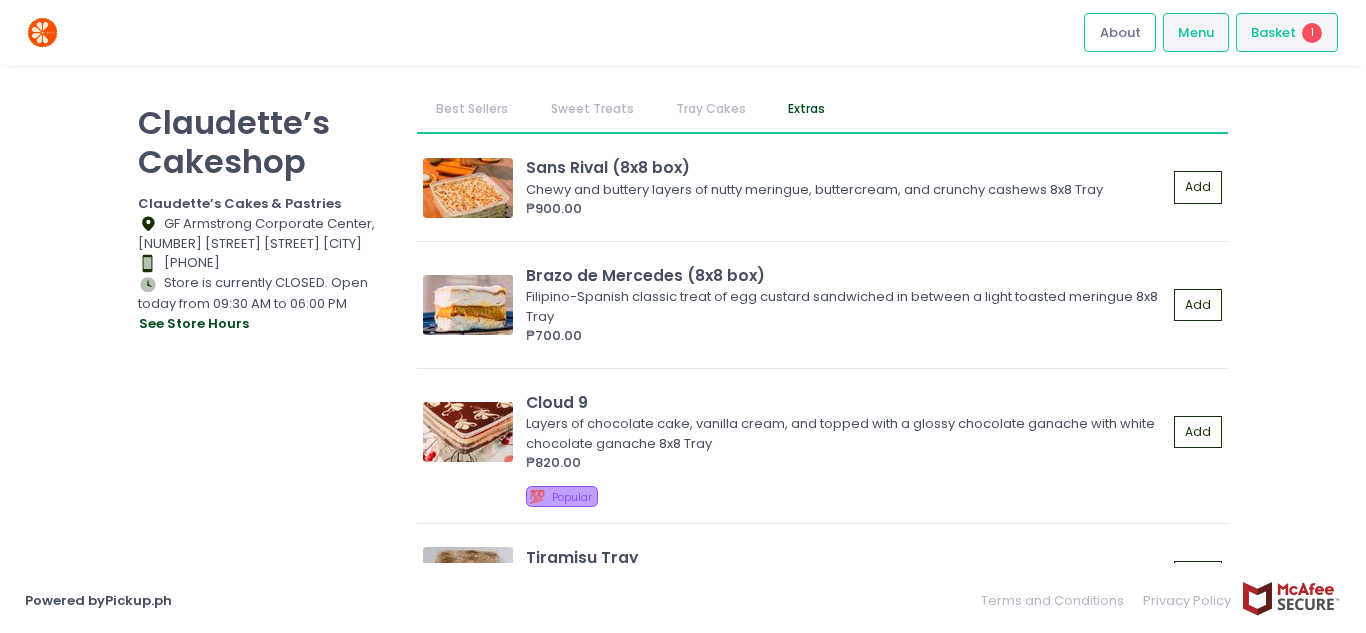 click on "Basket 1" at bounding box center (1287, 32) 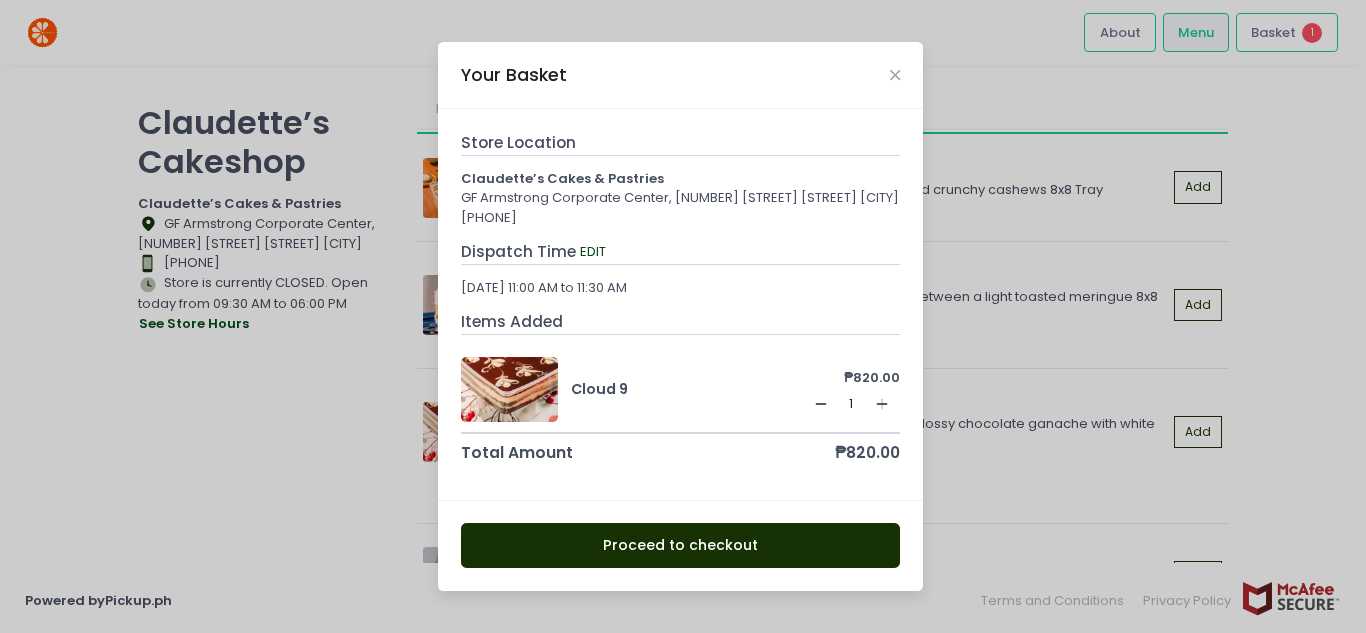 click on "Proceed to checkout" at bounding box center [681, 545] 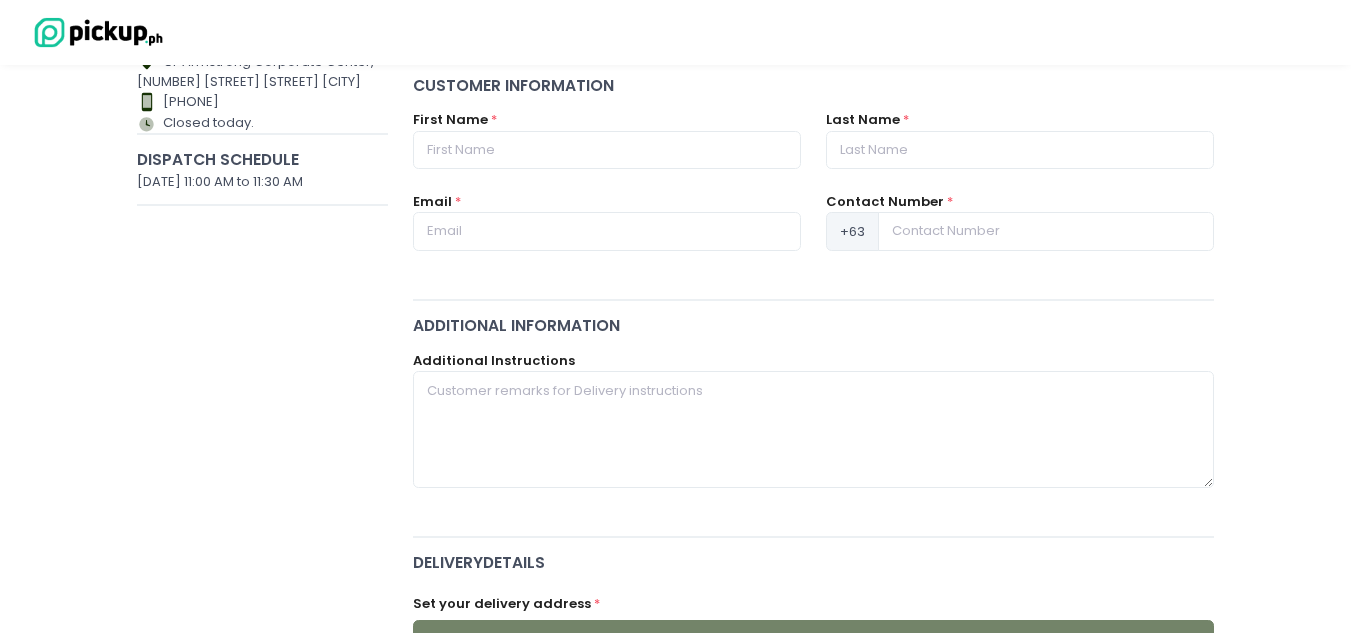 scroll, scrollTop: 300, scrollLeft: 0, axis: vertical 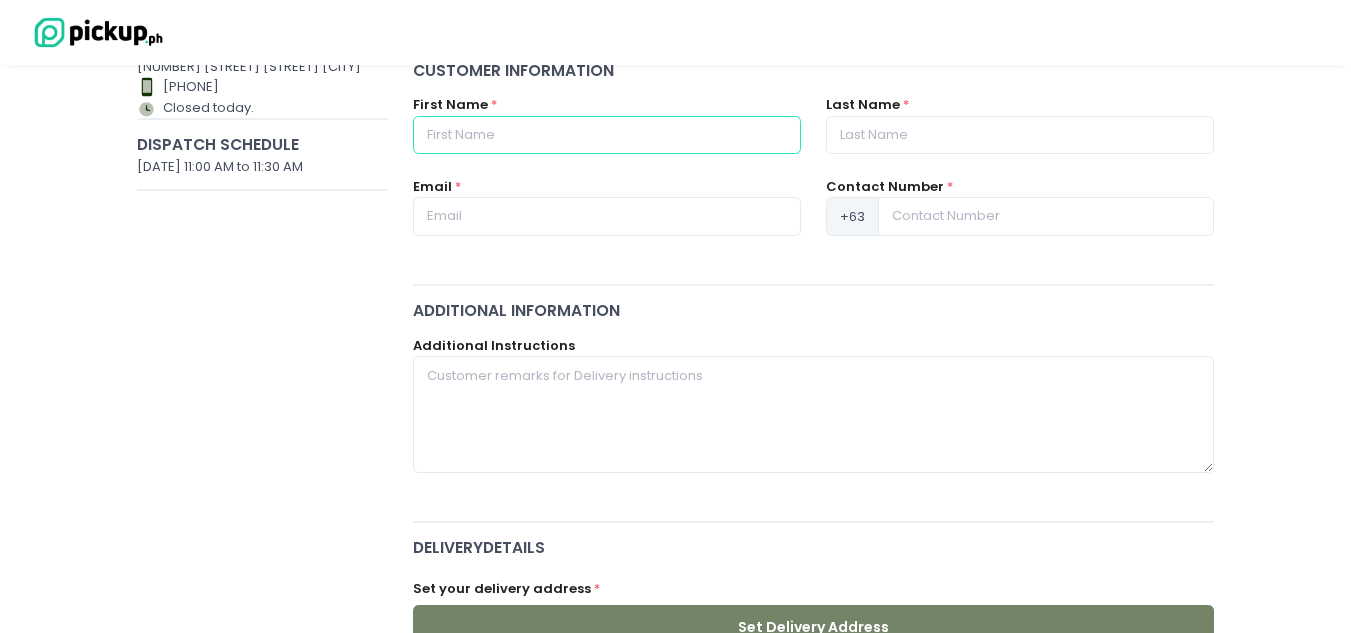 click at bounding box center [607, 135] 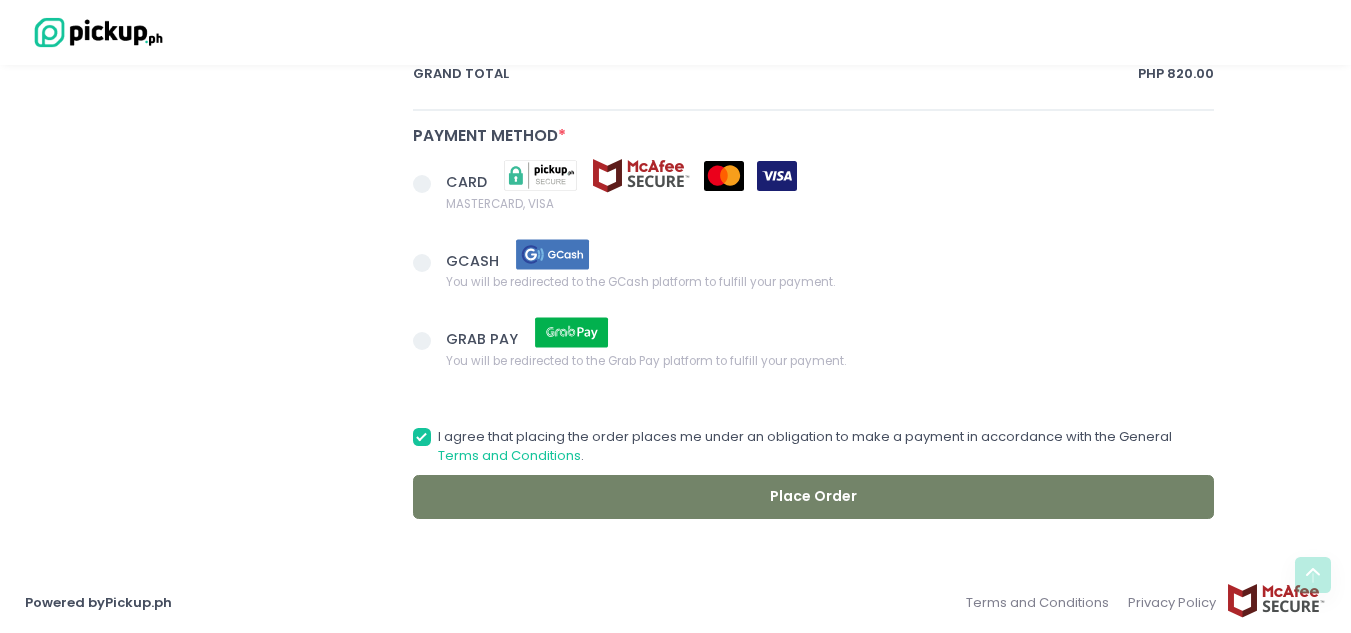 scroll, scrollTop: 1210, scrollLeft: 0, axis: vertical 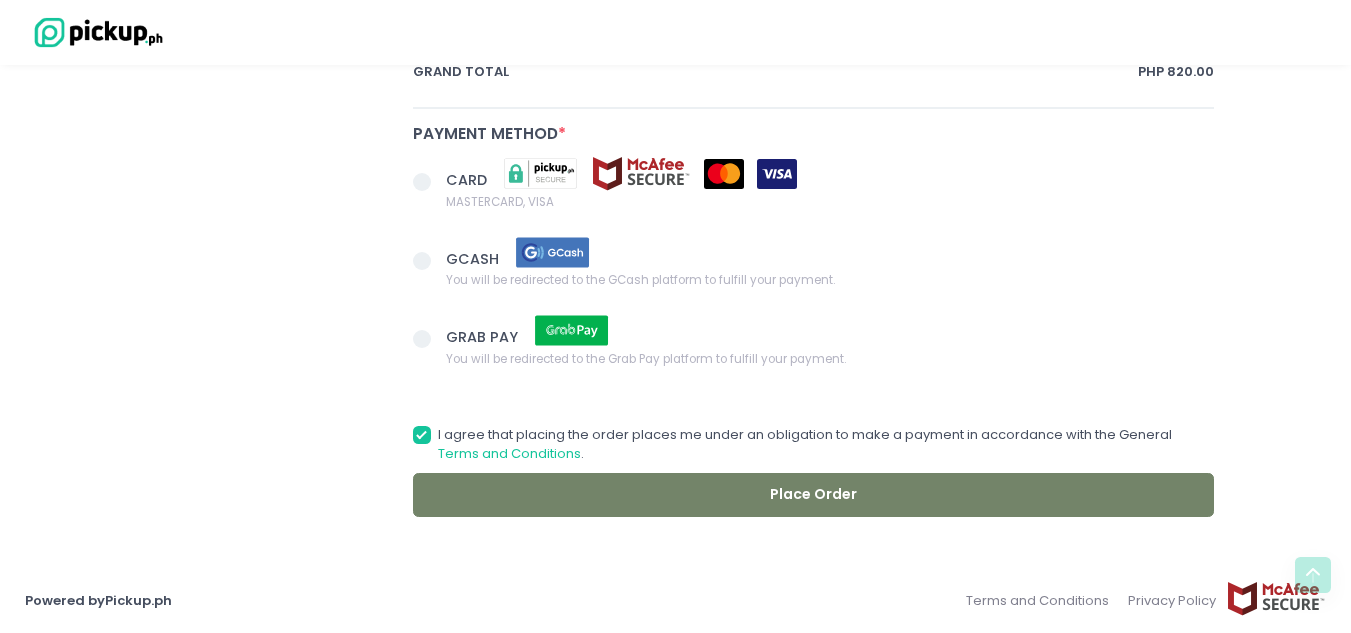 click on "CARD   MASTERCARD, VISA" at bounding box center (813, 198) 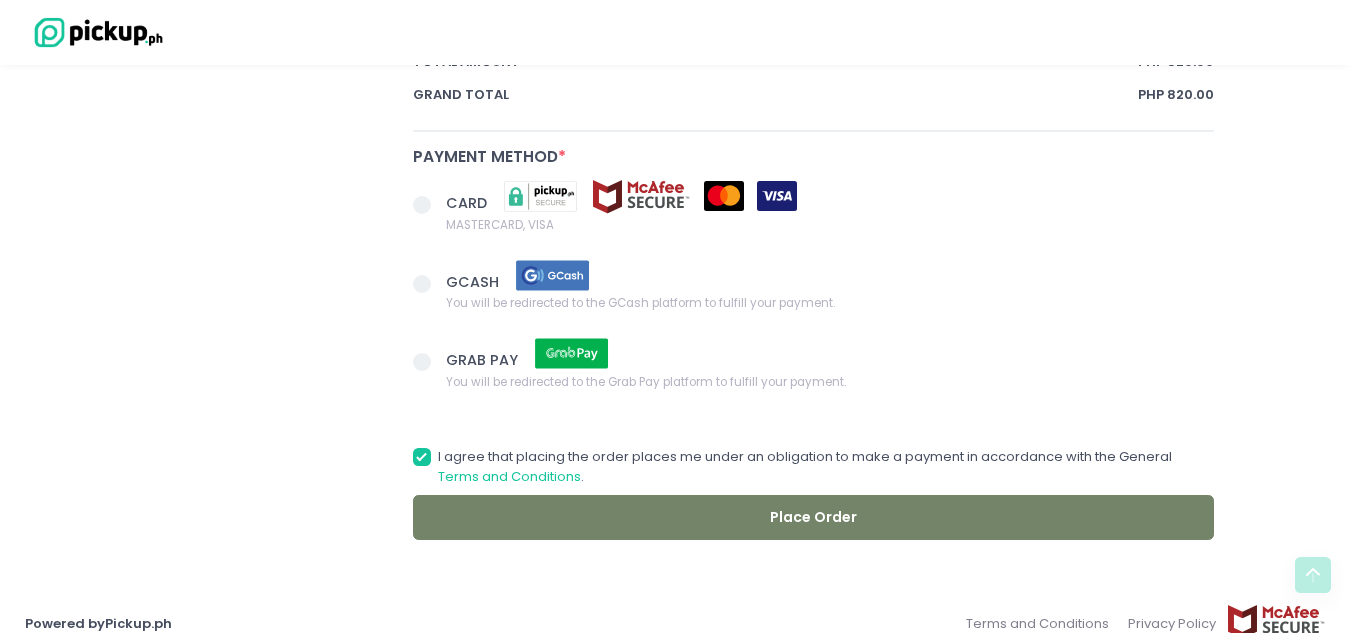 click on "CARD   MASTERCARD, VISA" at bounding box center [813, 221] 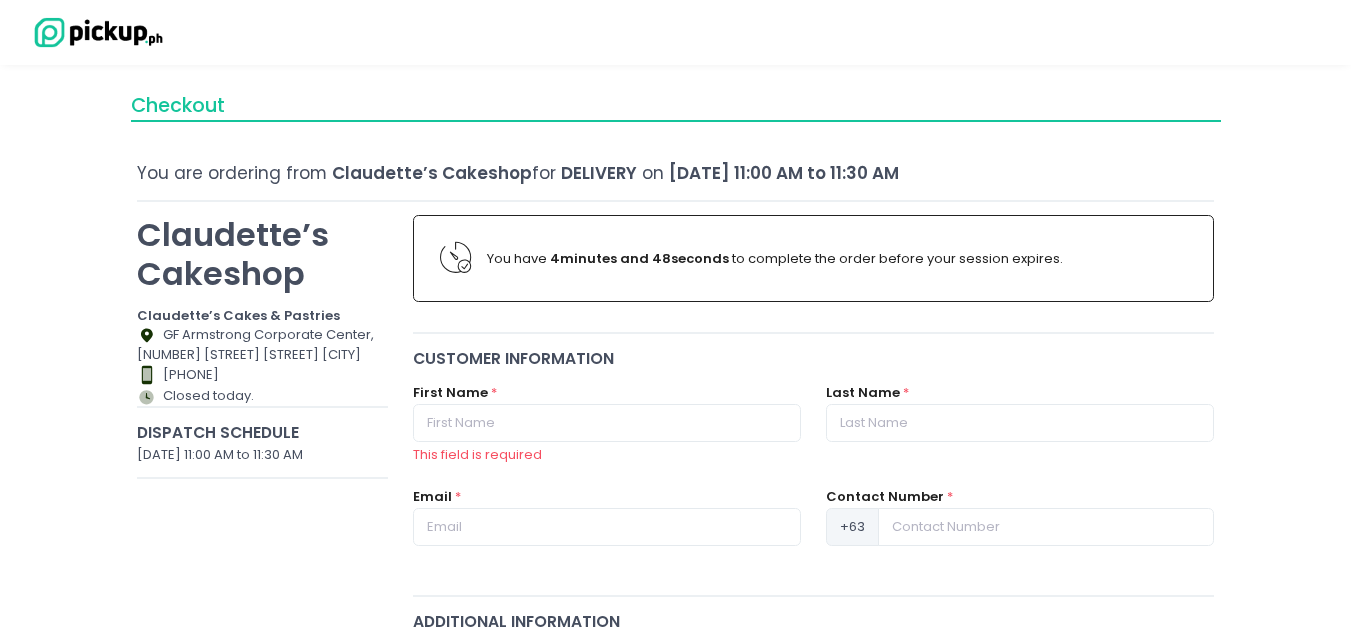 scroll, scrollTop: 10, scrollLeft: 0, axis: vertical 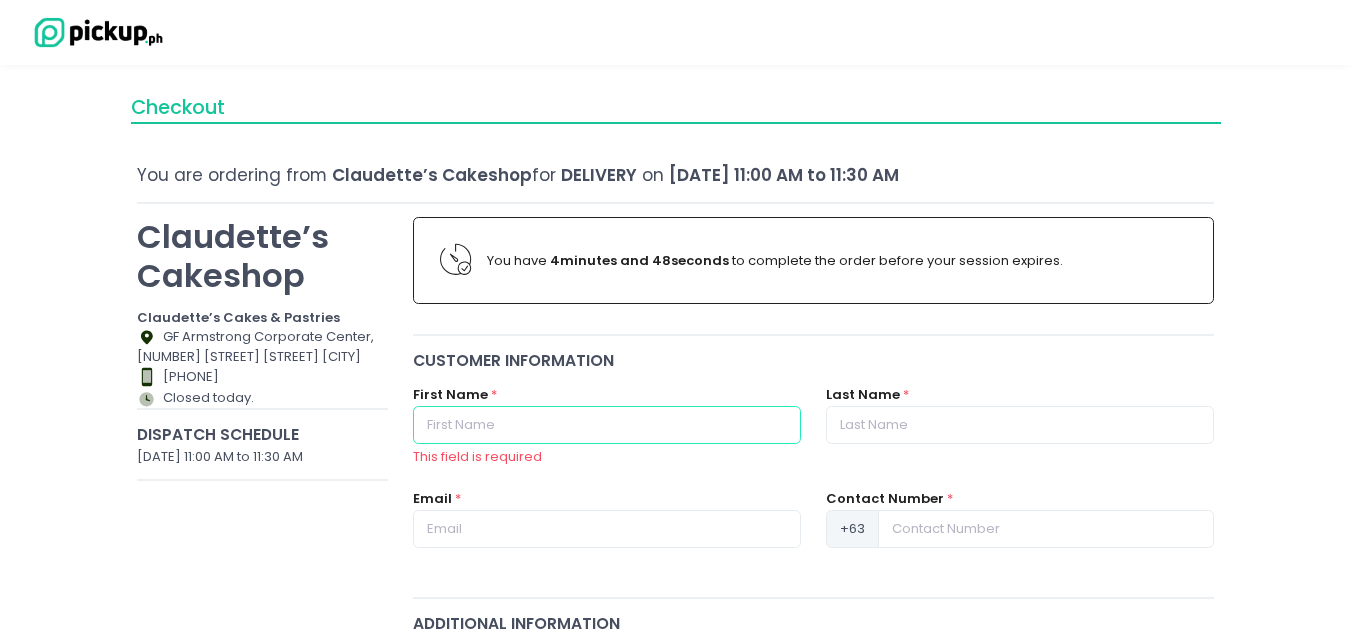 radio on "true" 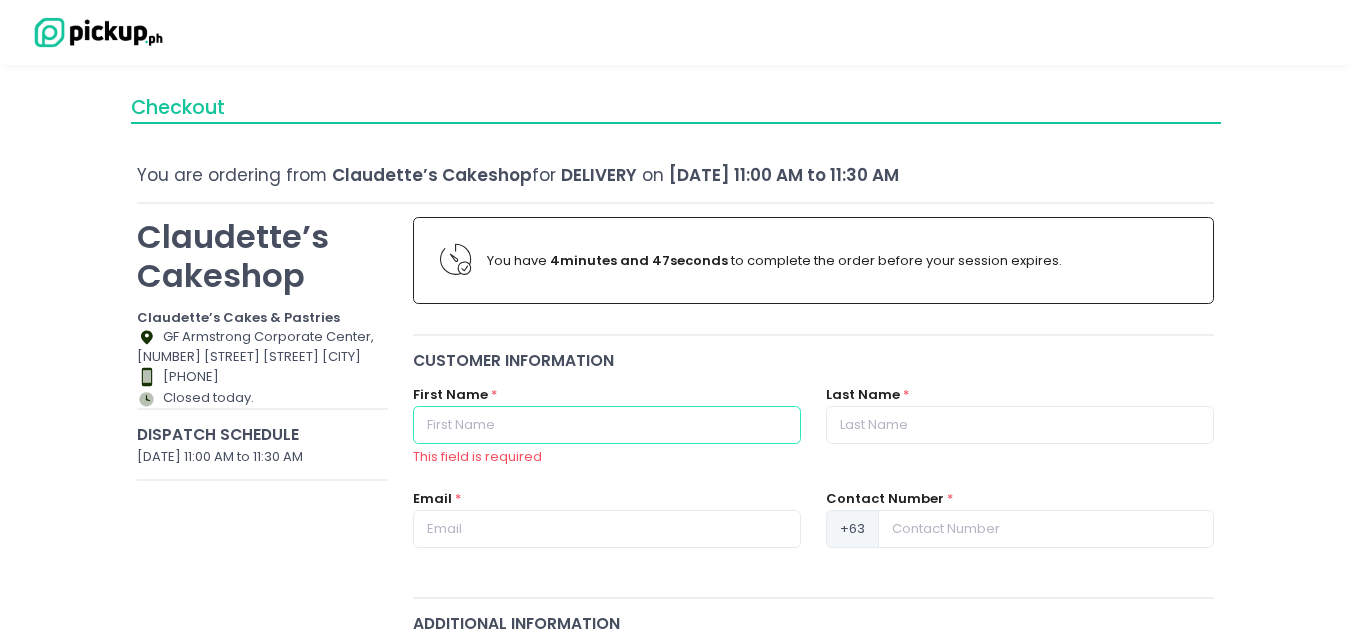 type on "A" 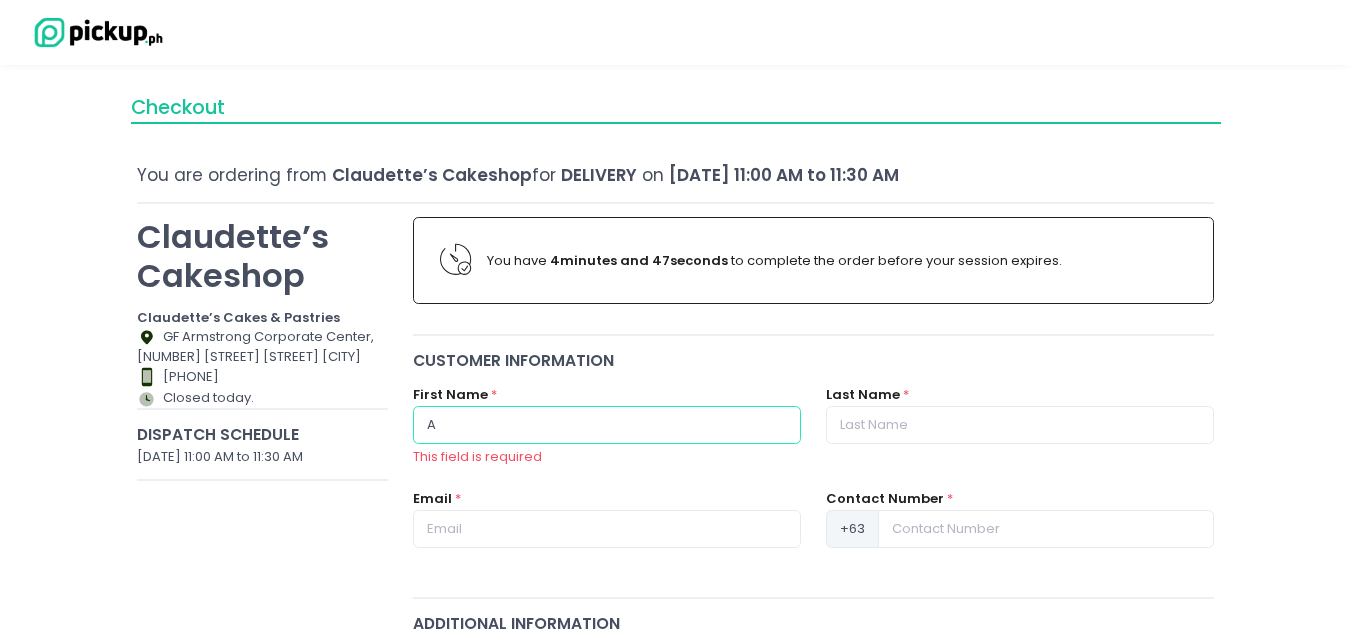 radio on "true" 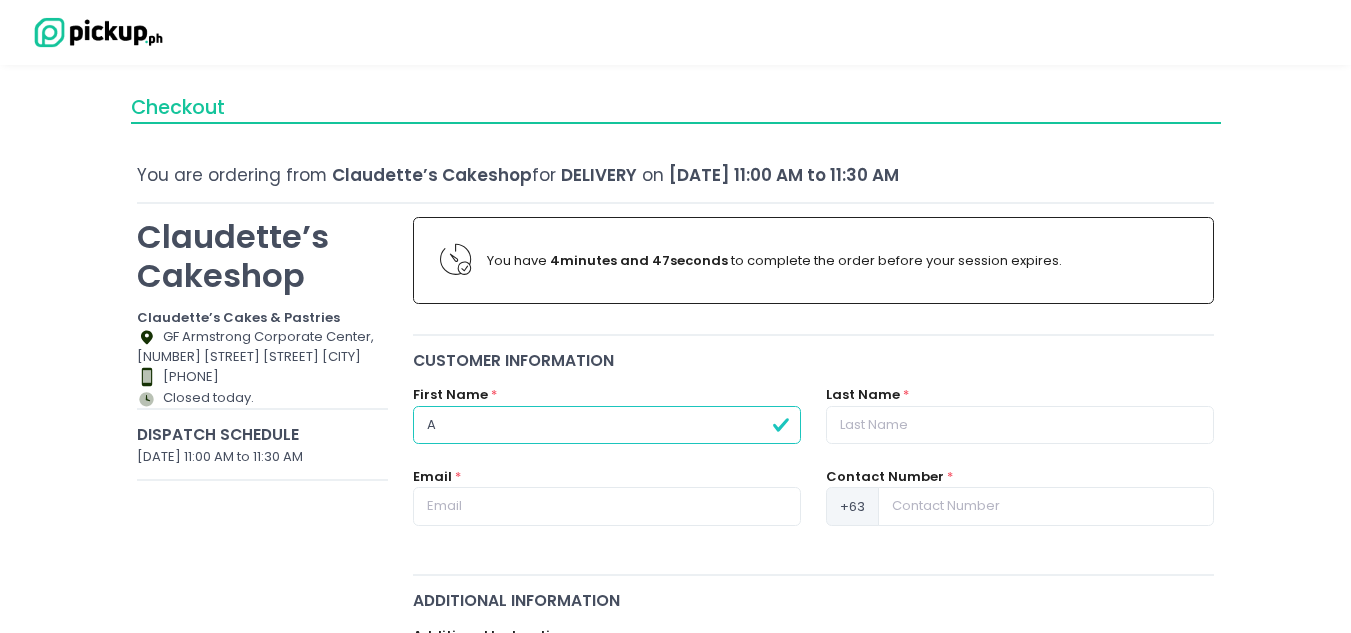 type on "Al" 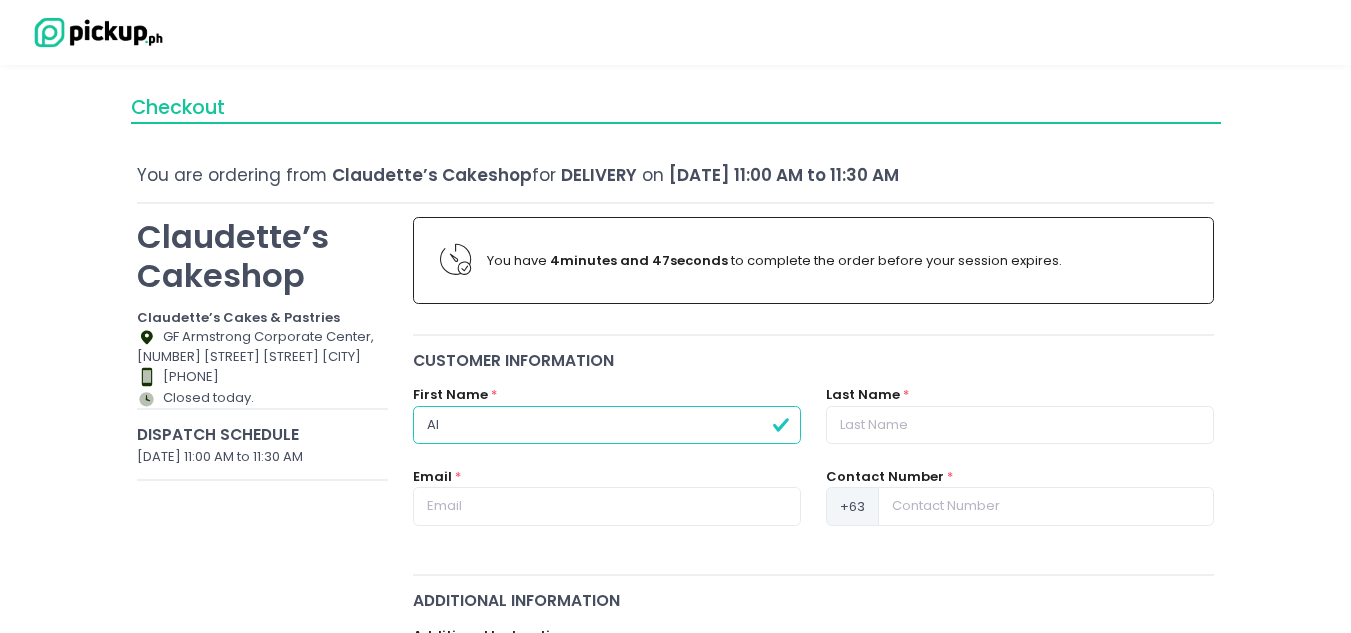 radio on "true" 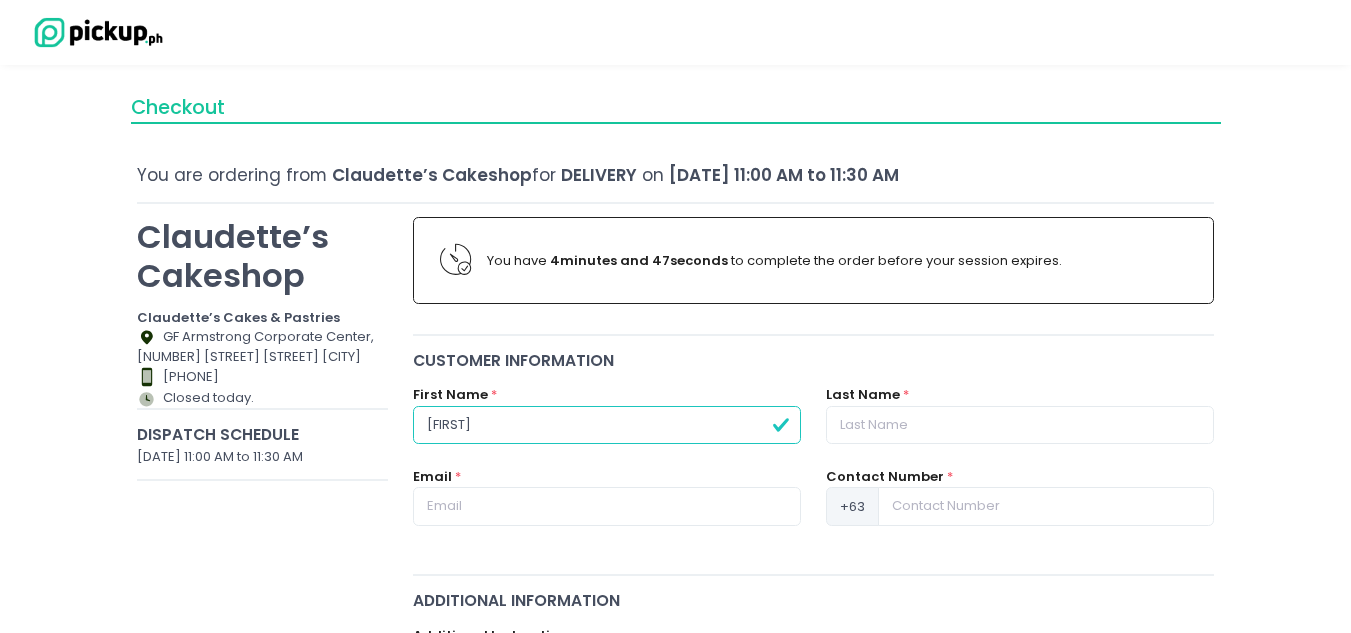 type on "[FIRST]" 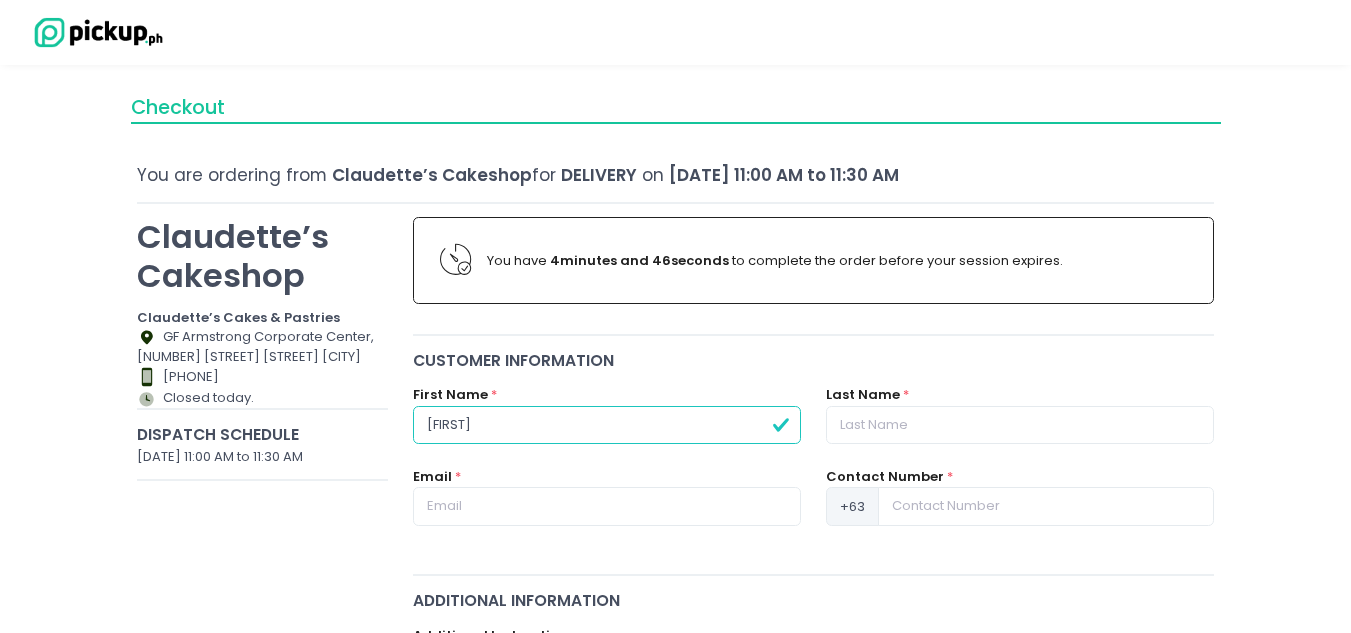 type on "[FIRST]" 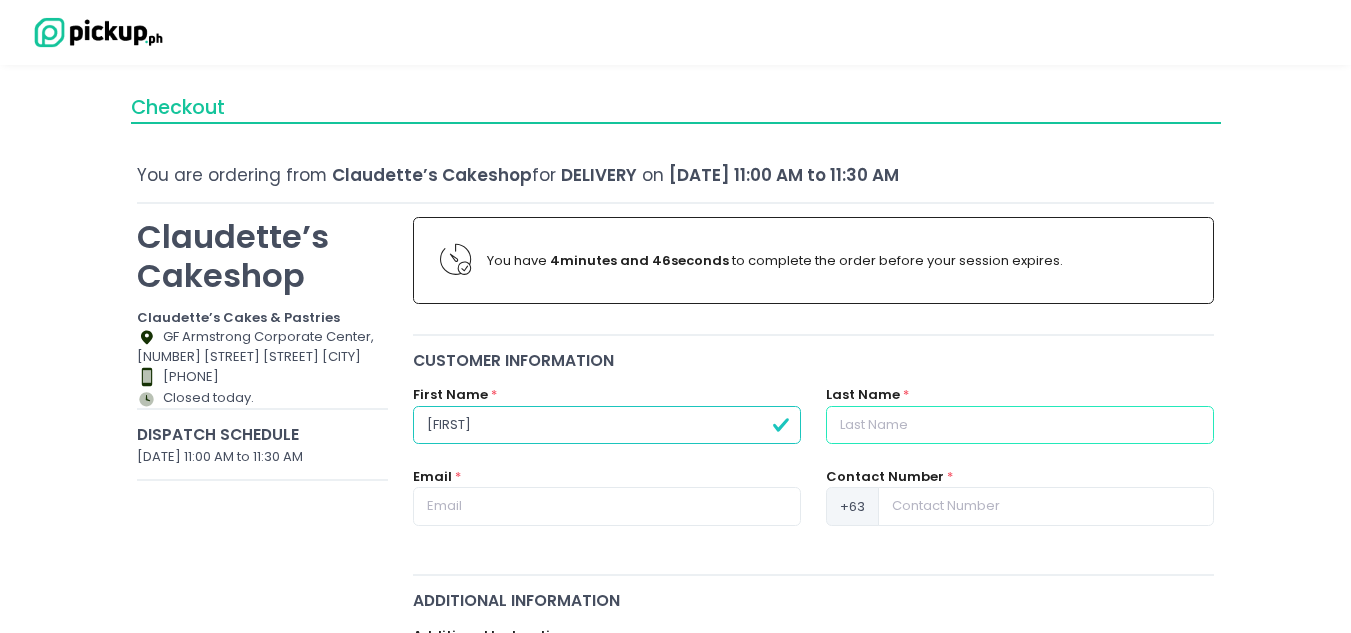 radio on "true" 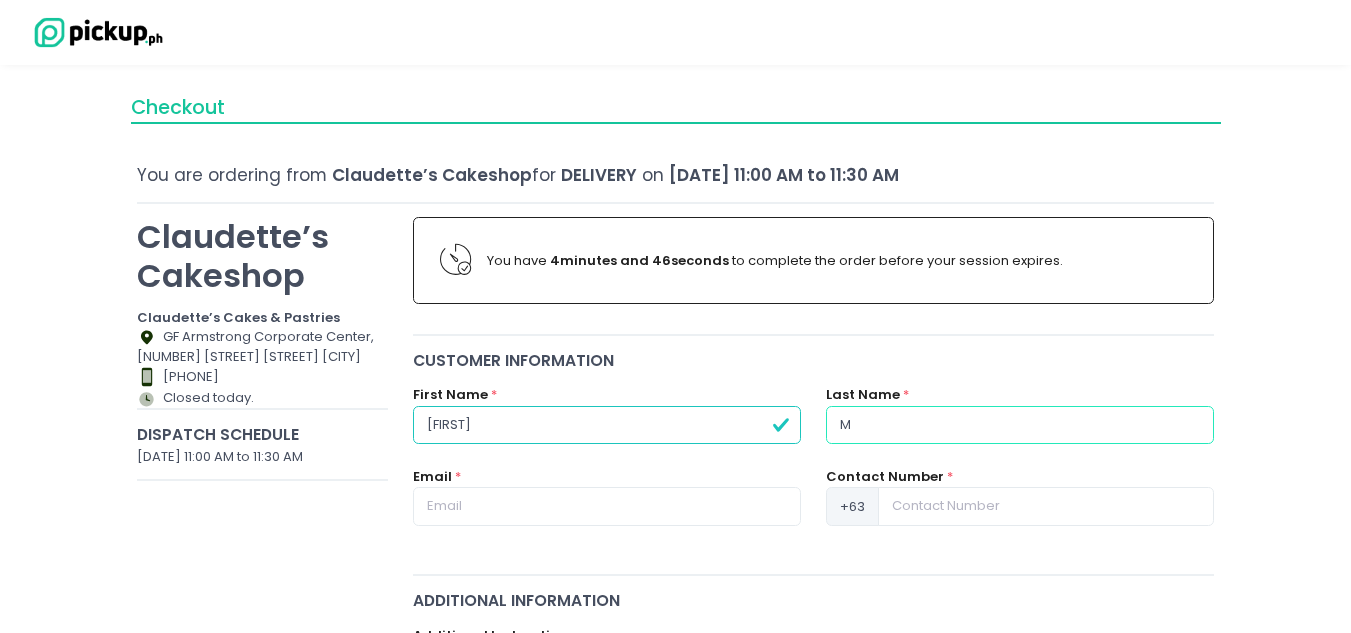 radio on "true" 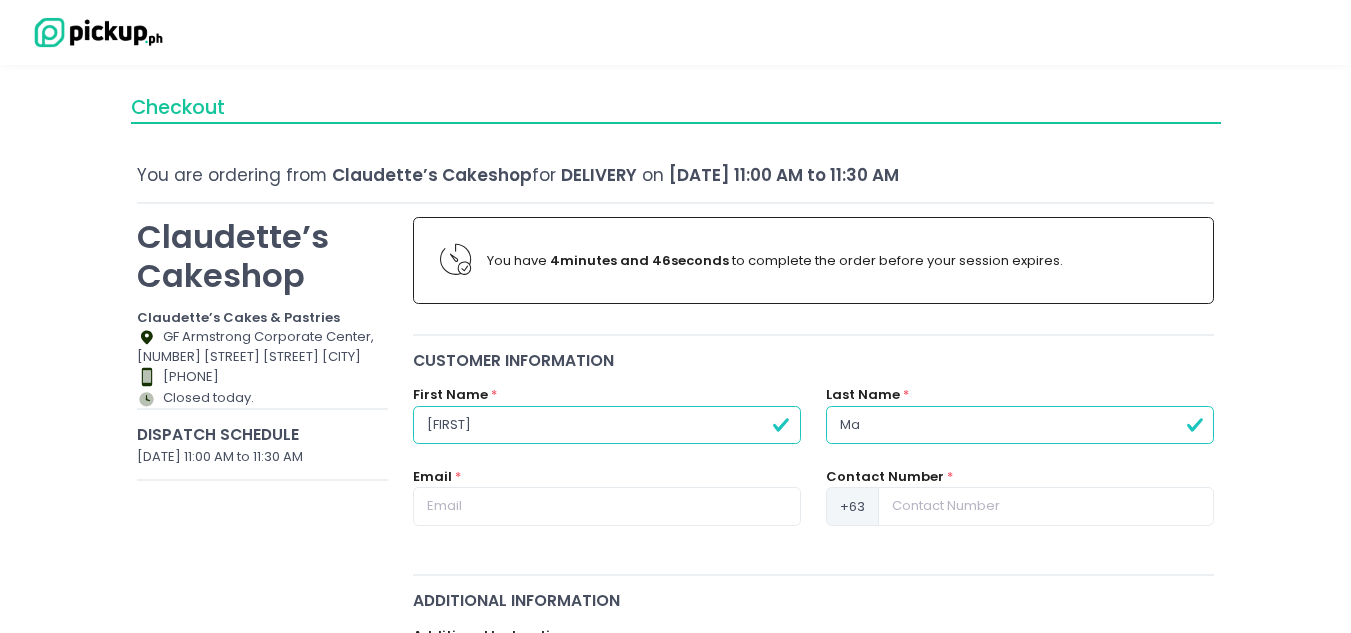 type on "[FIRST]" 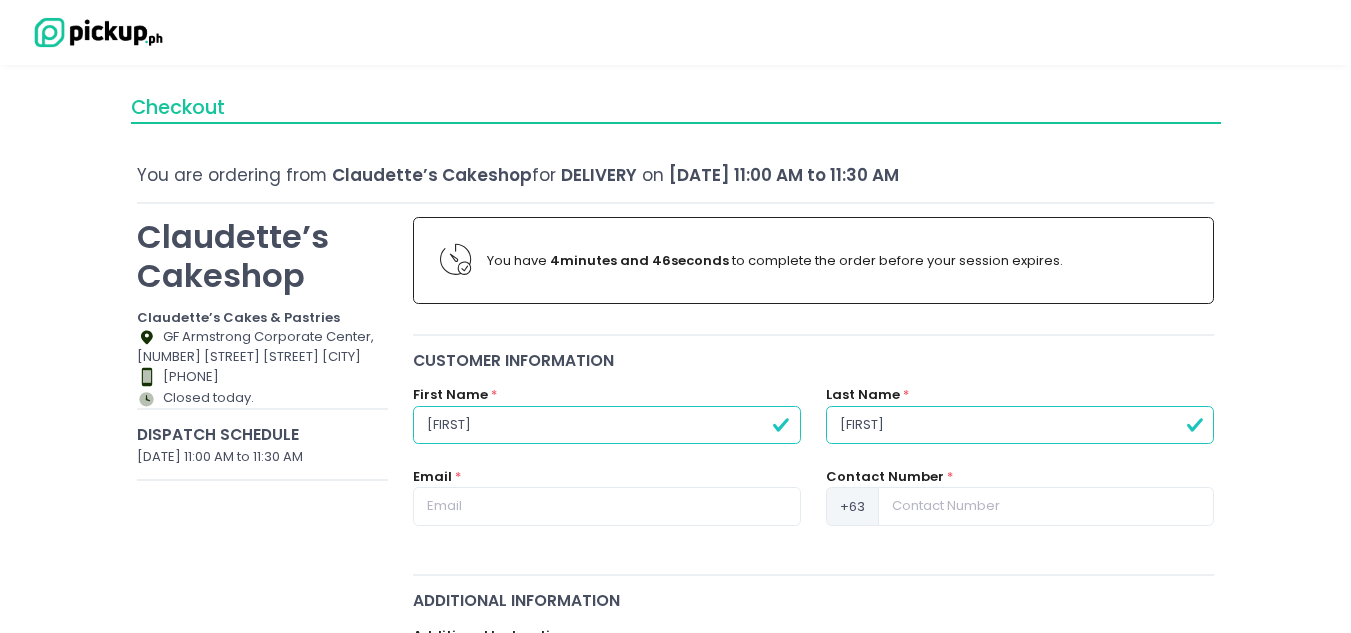 radio on "true" 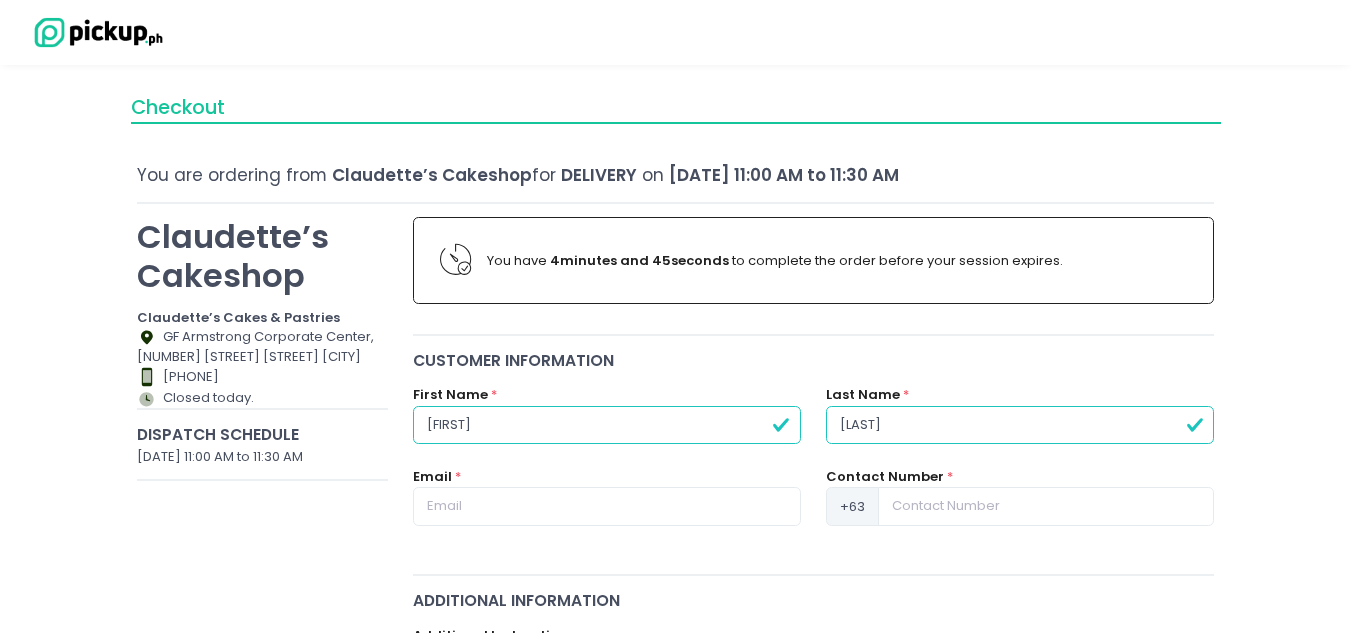 type on "[LAST]" 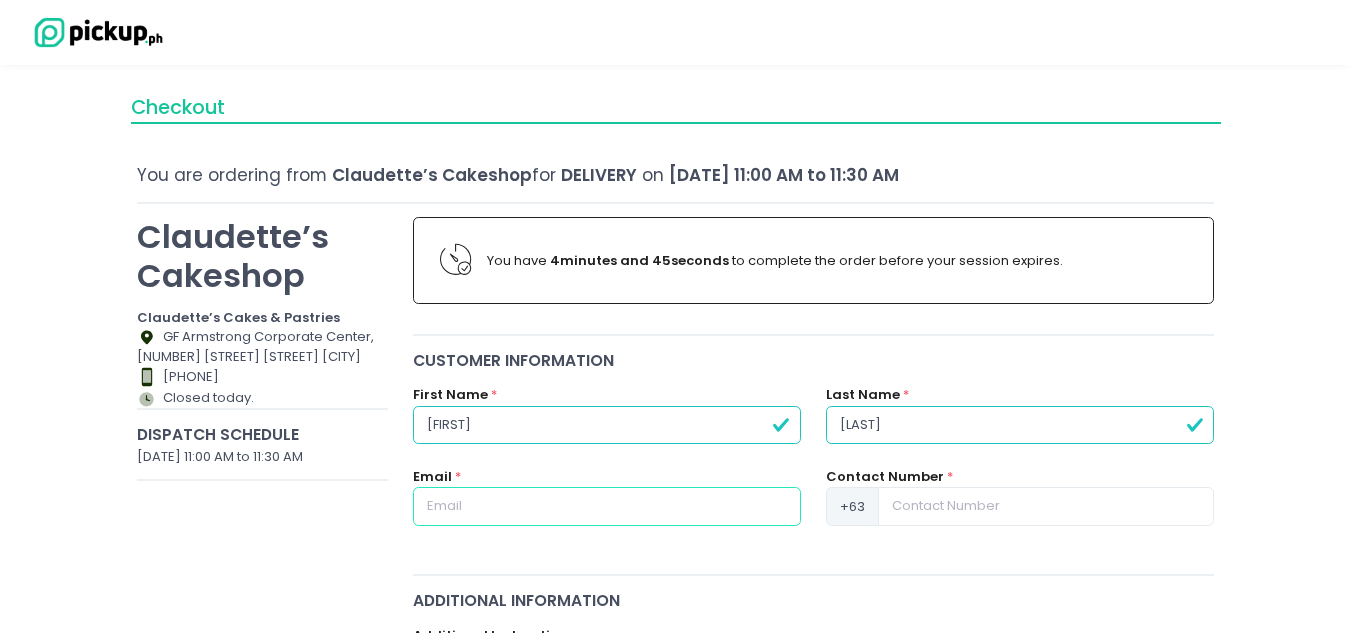 radio on "true" 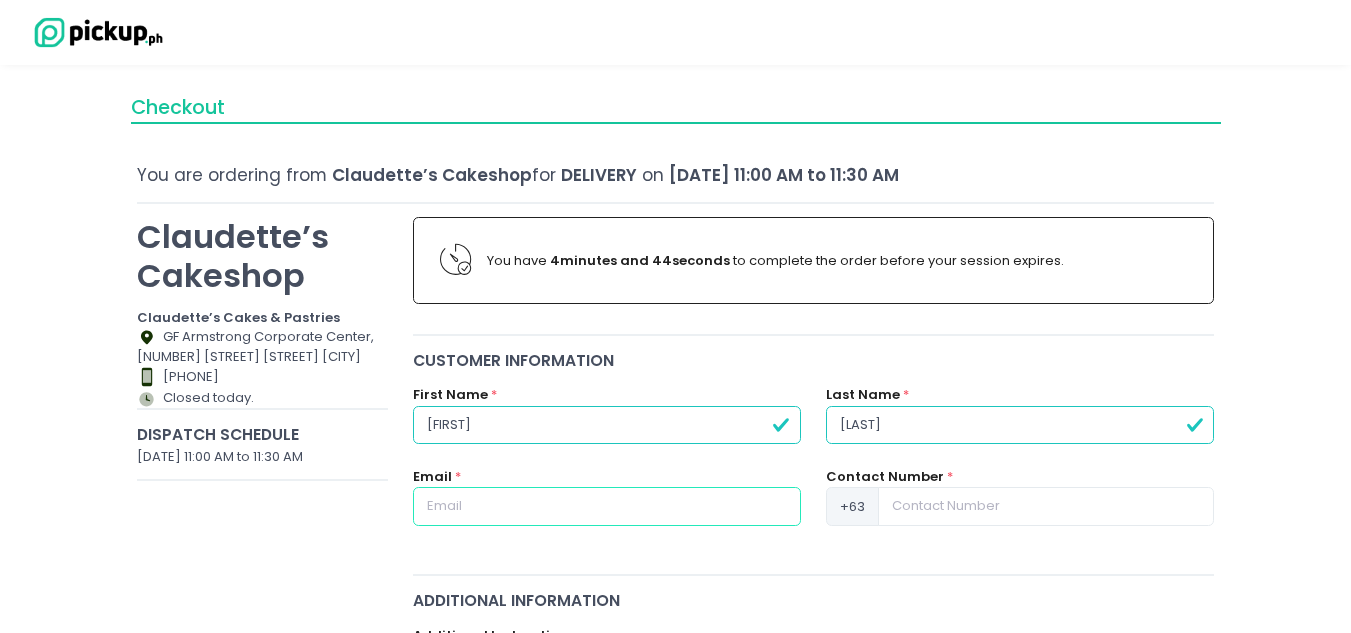 type on "a" 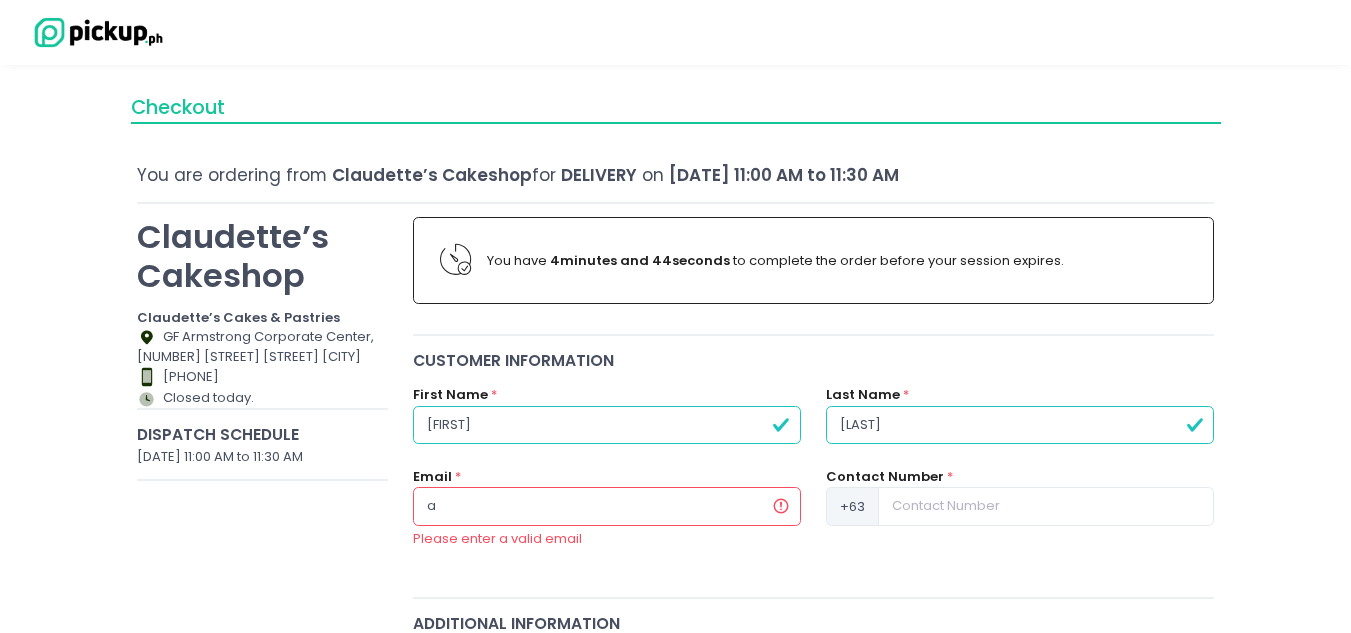 type on "[FIRST]" 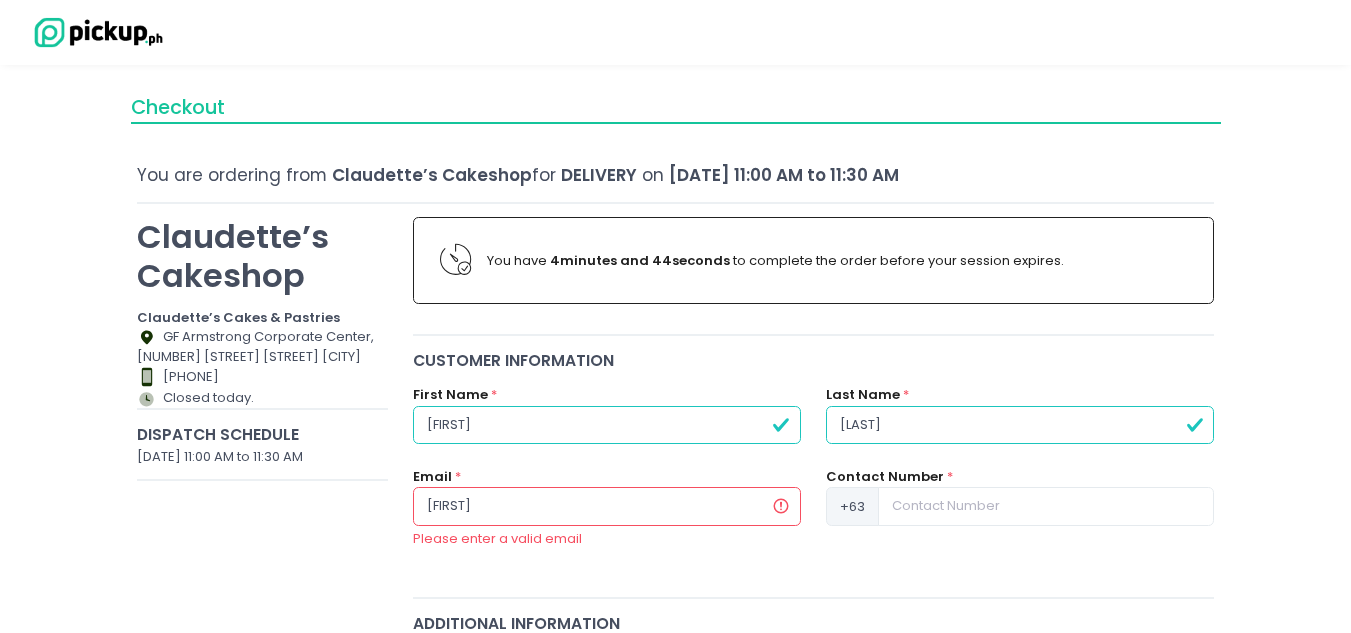 radio on "true" 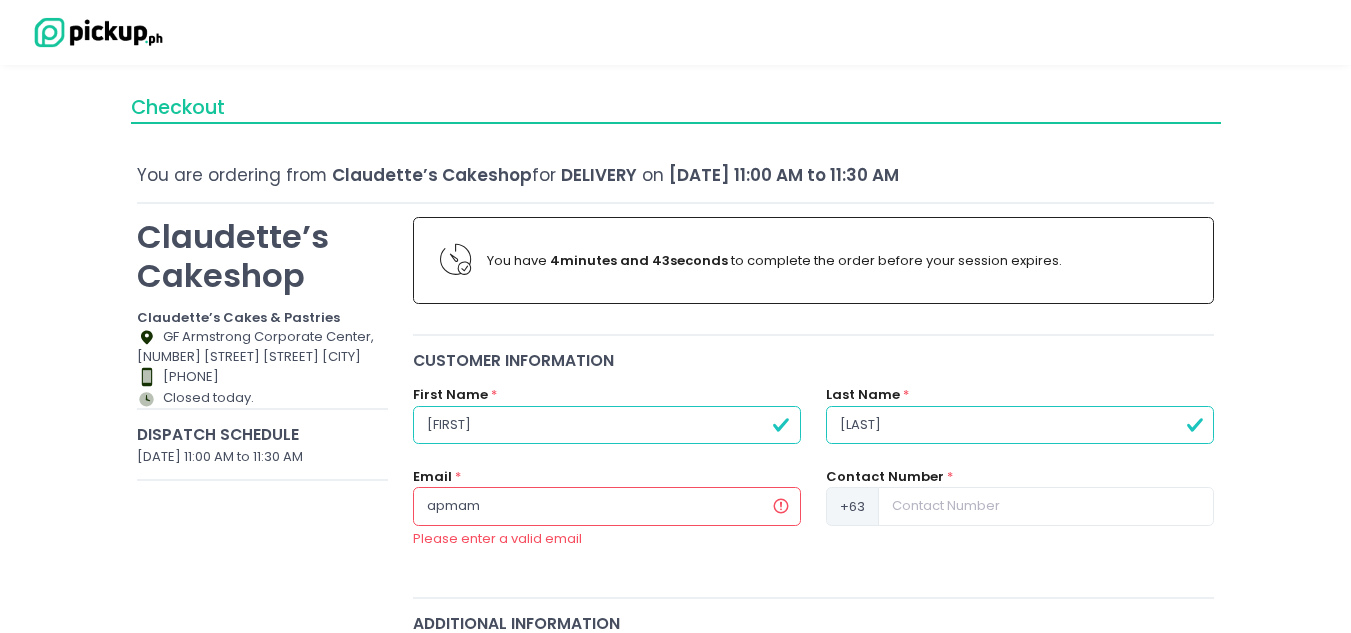 type on "[FIRST]" 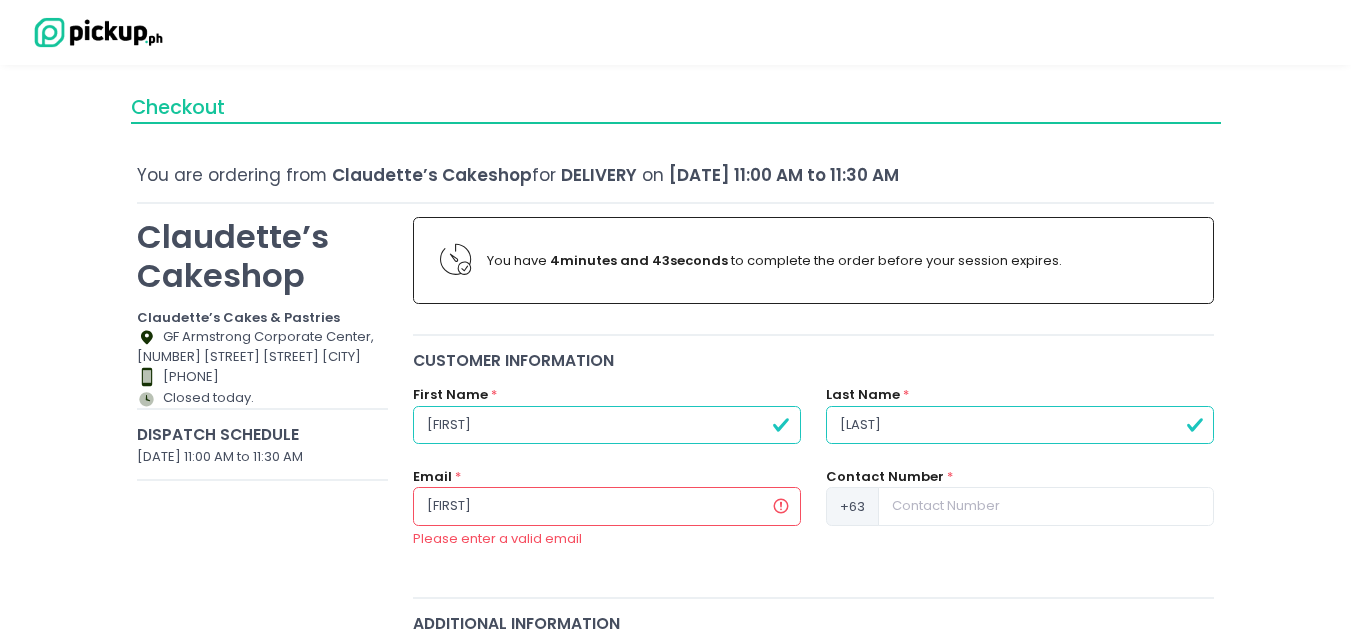 type on "[FIRST]" 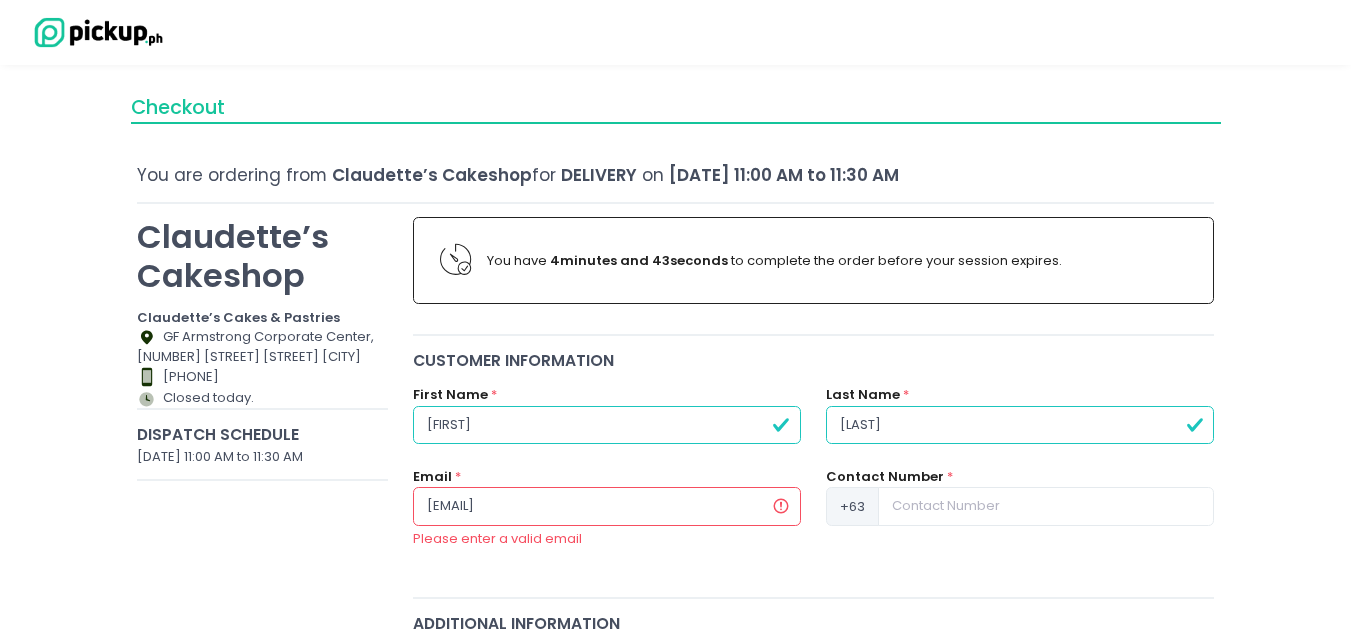 radio on "true" 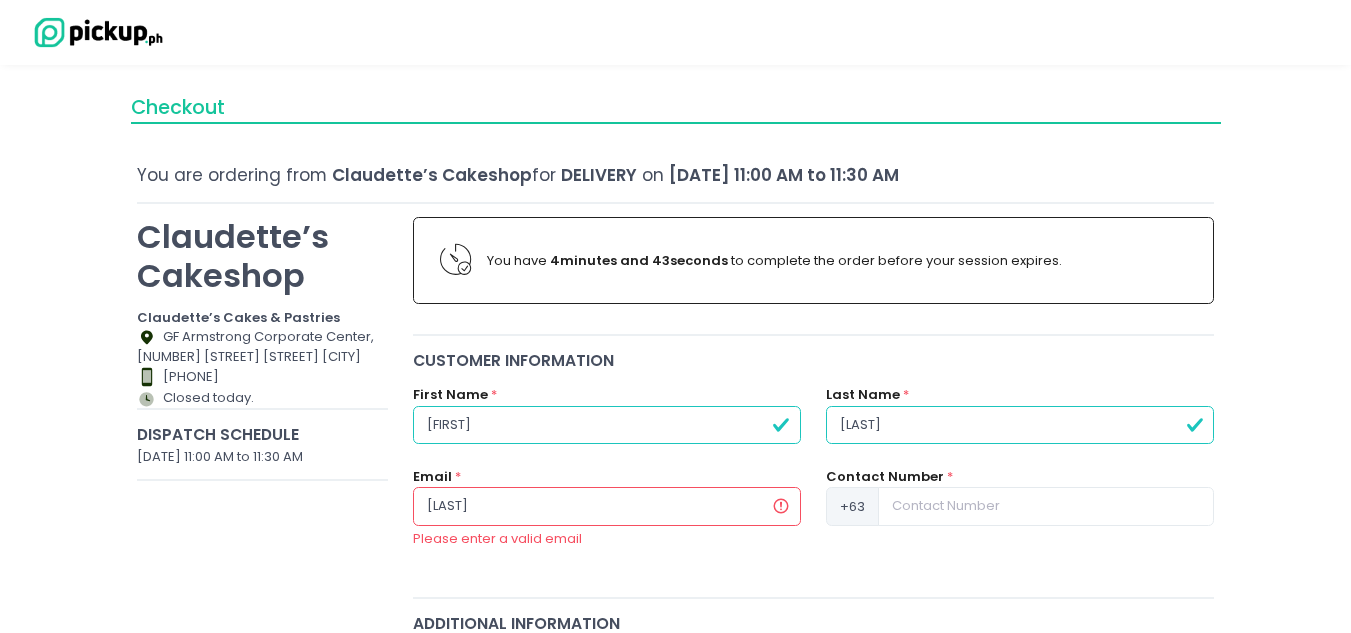 type on "[LAST]" 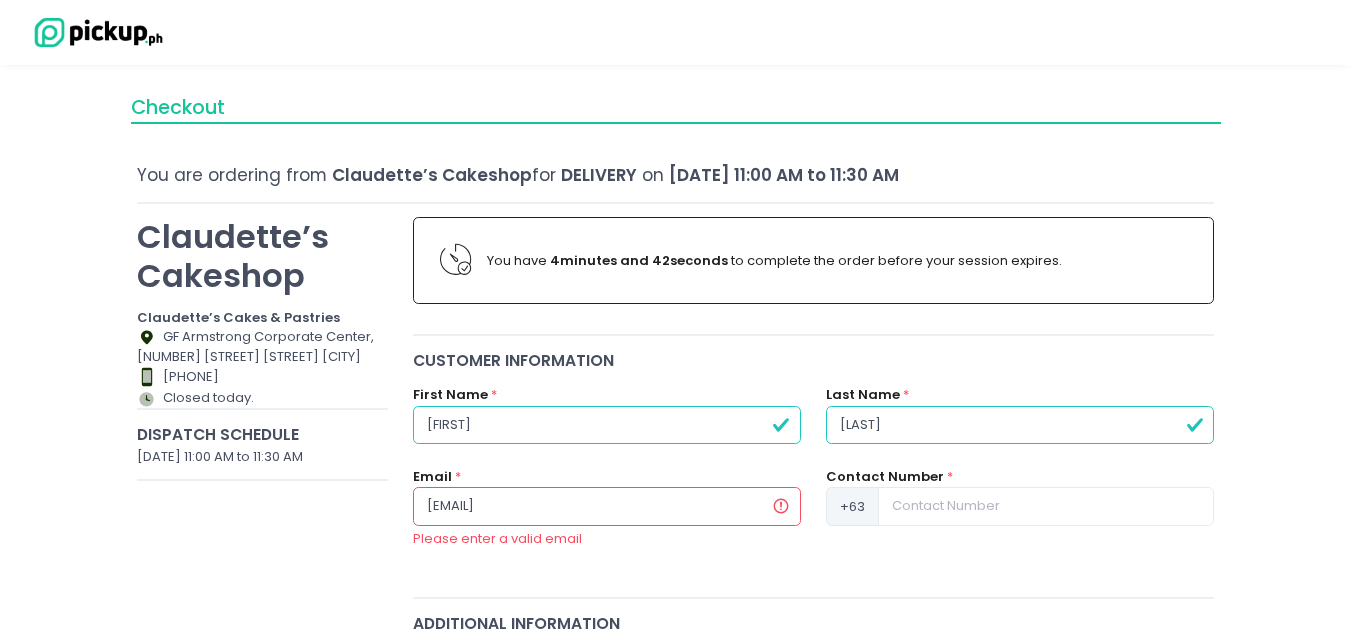 type on "[EMAIL]" 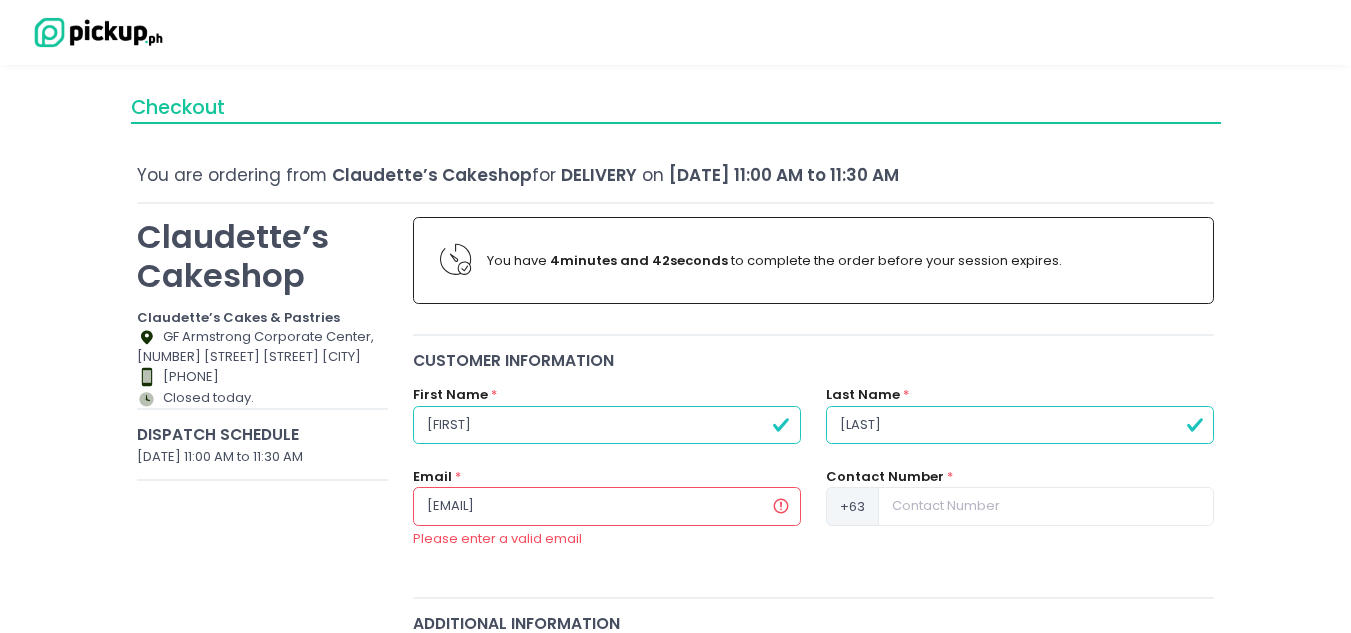 type on "[EMAIL]" 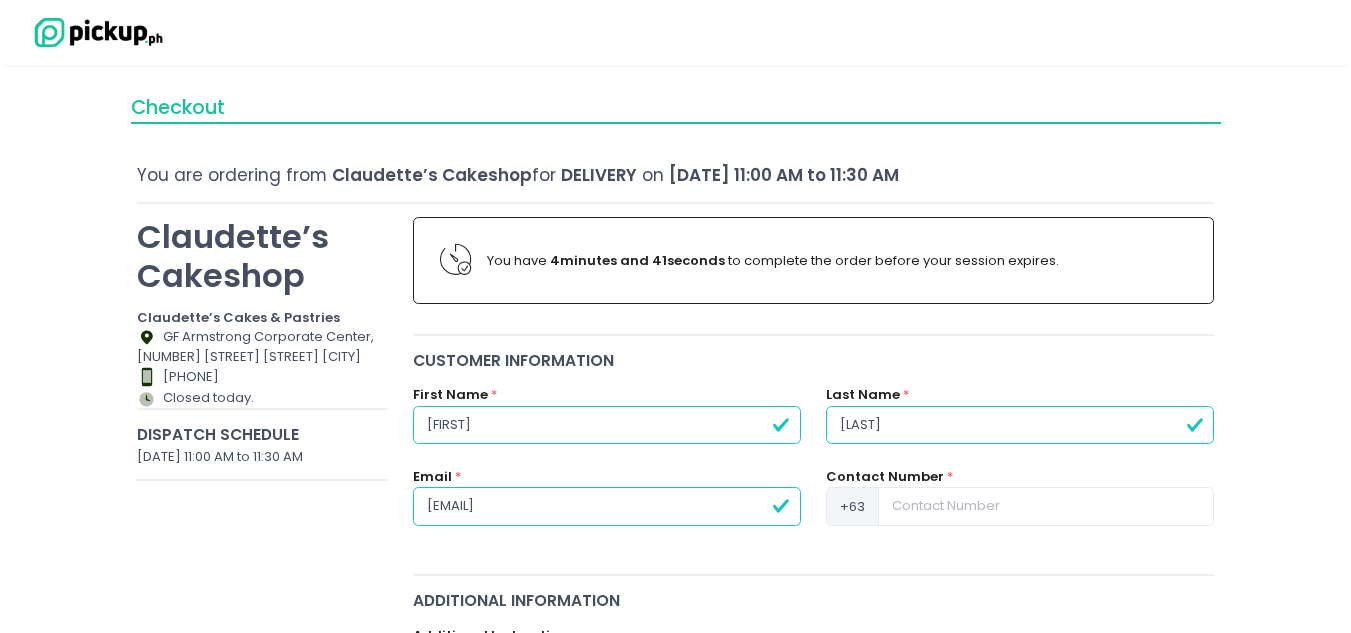 type on "[EMAIL]" 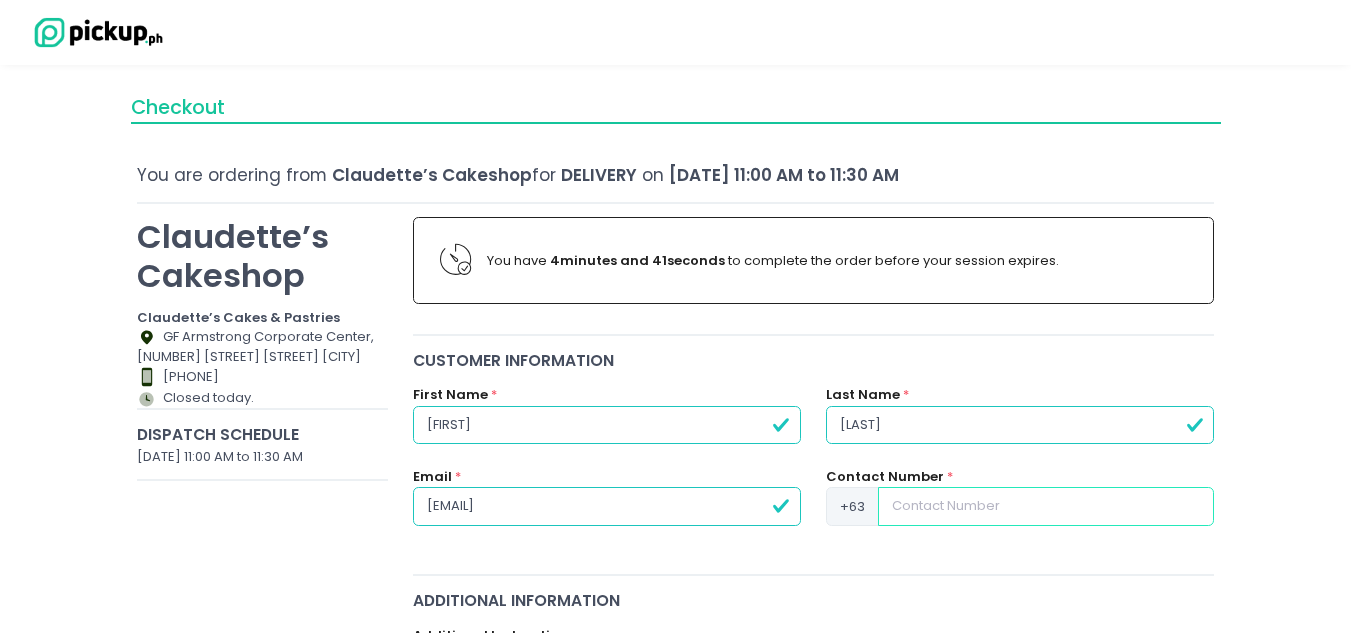 radio on "true" 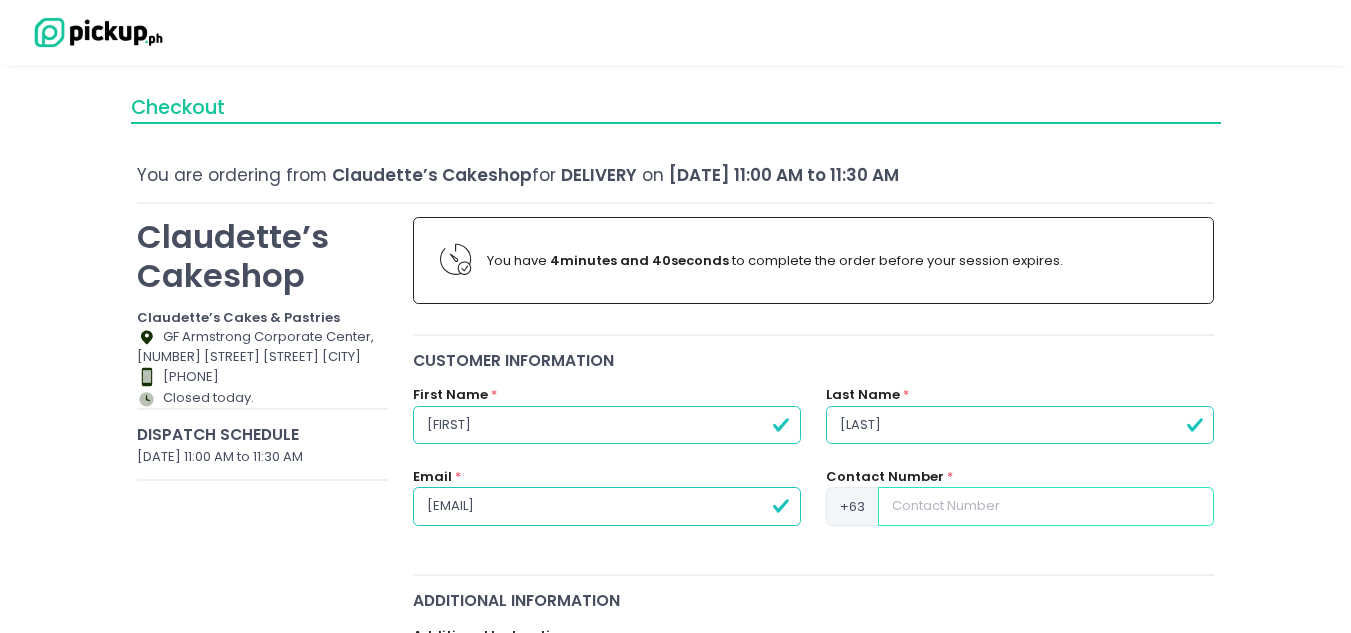 type on "9" 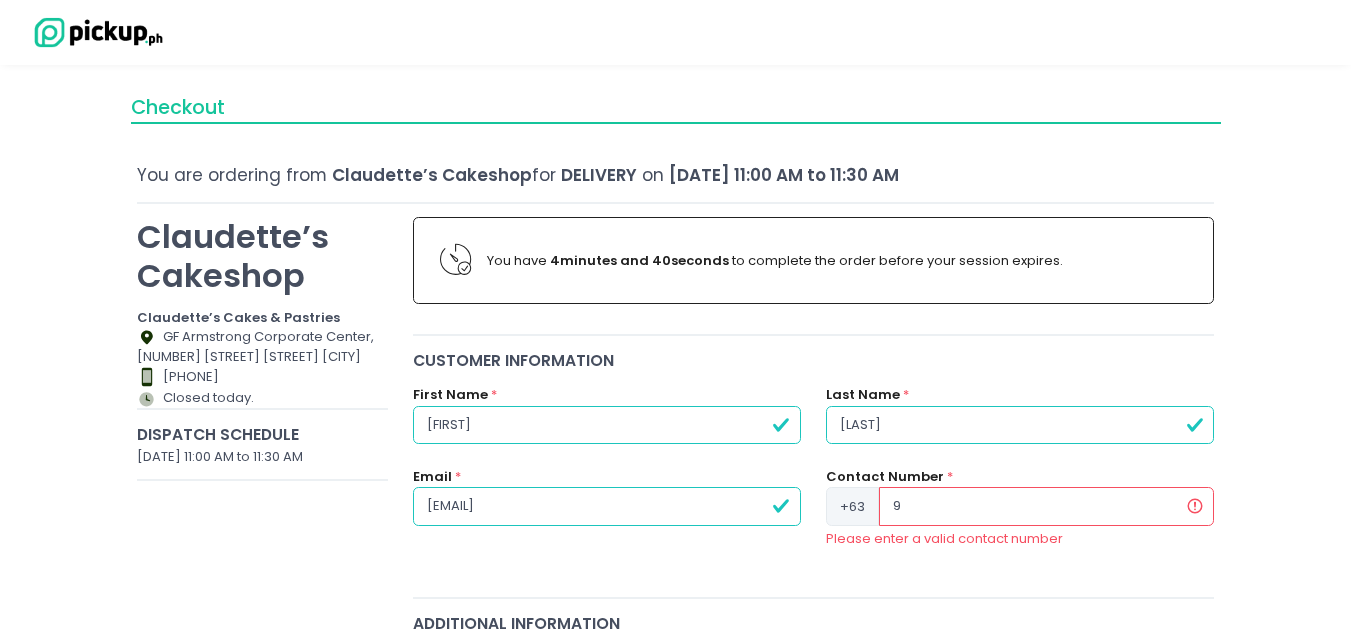 type on "91" 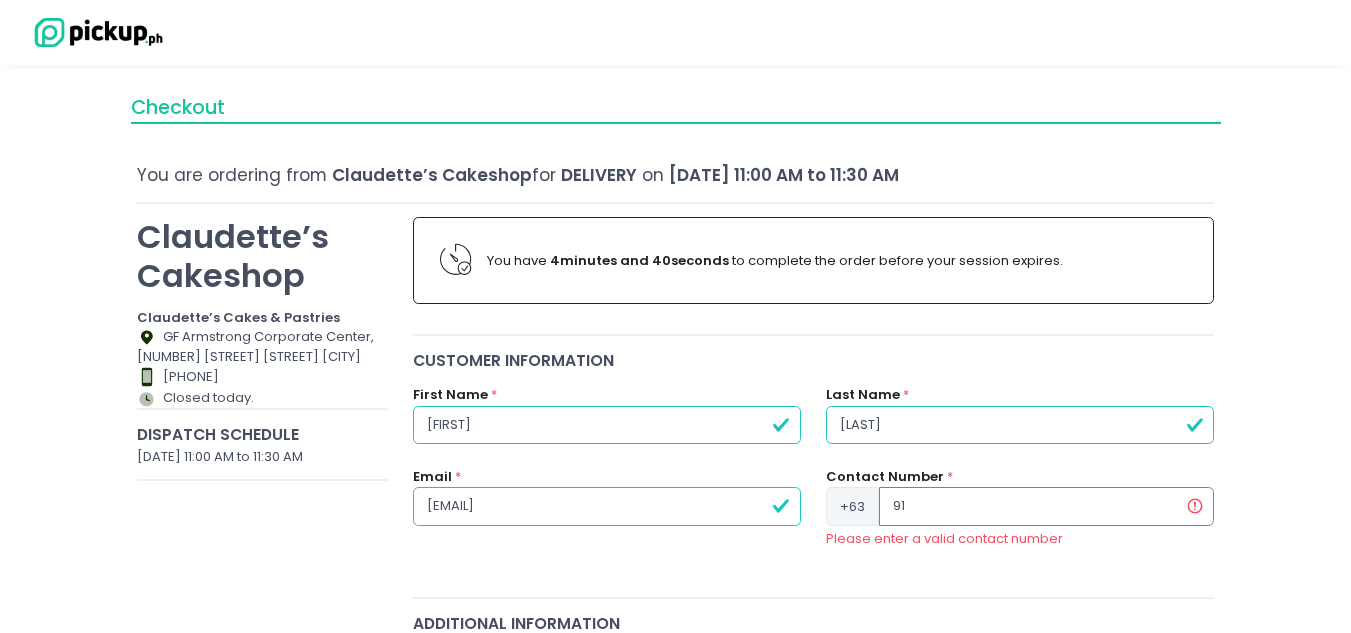 radio on "true" 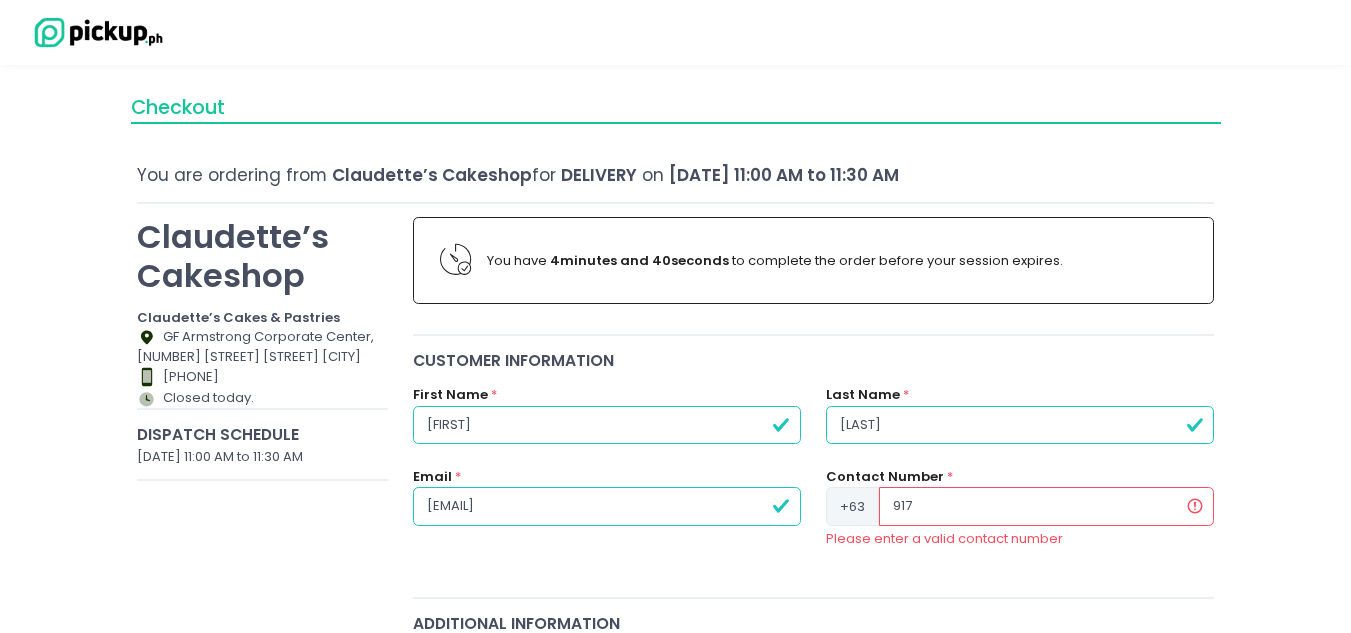 radio on "true" 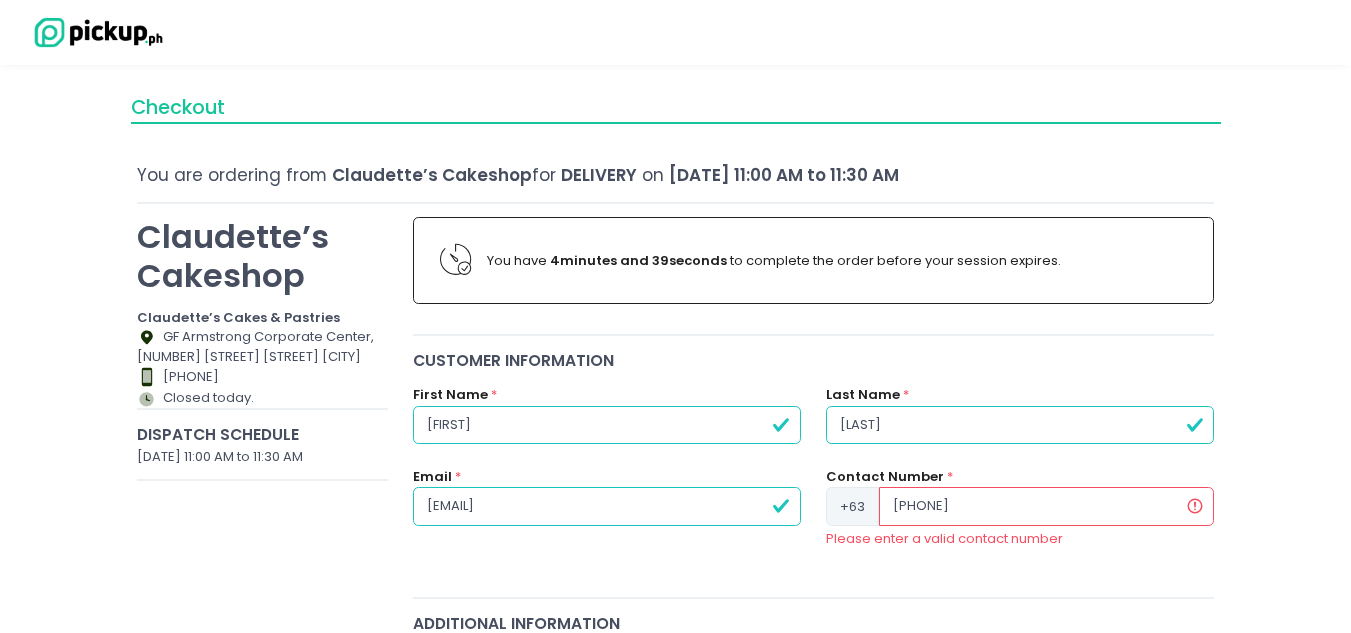 type on "[PHONE]" 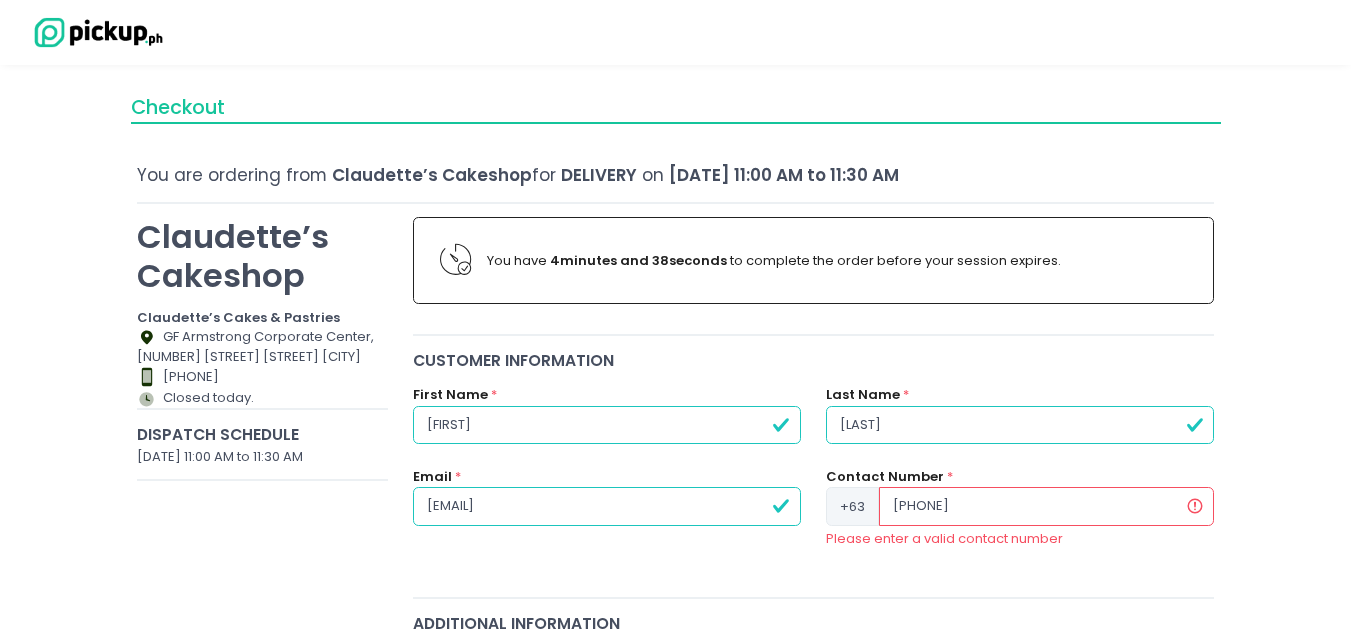type on "[PHONE]" 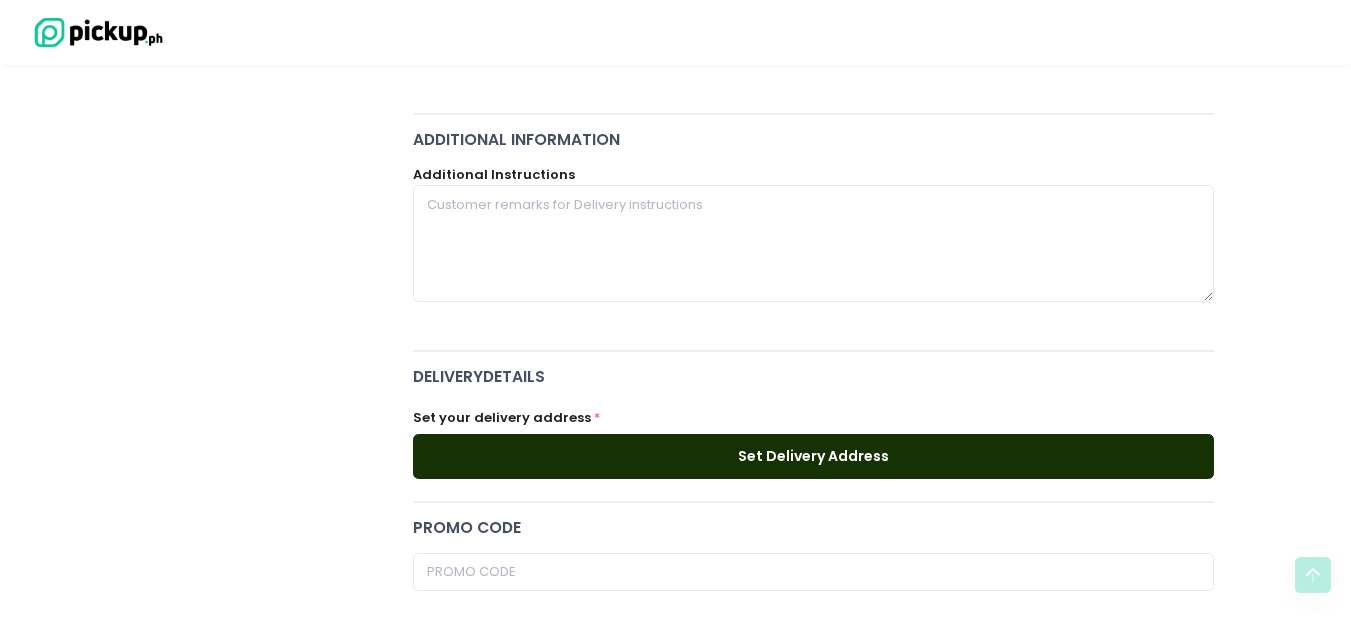 scroll, scrollTop: 410, scrollLeft: 0, axis: vertical 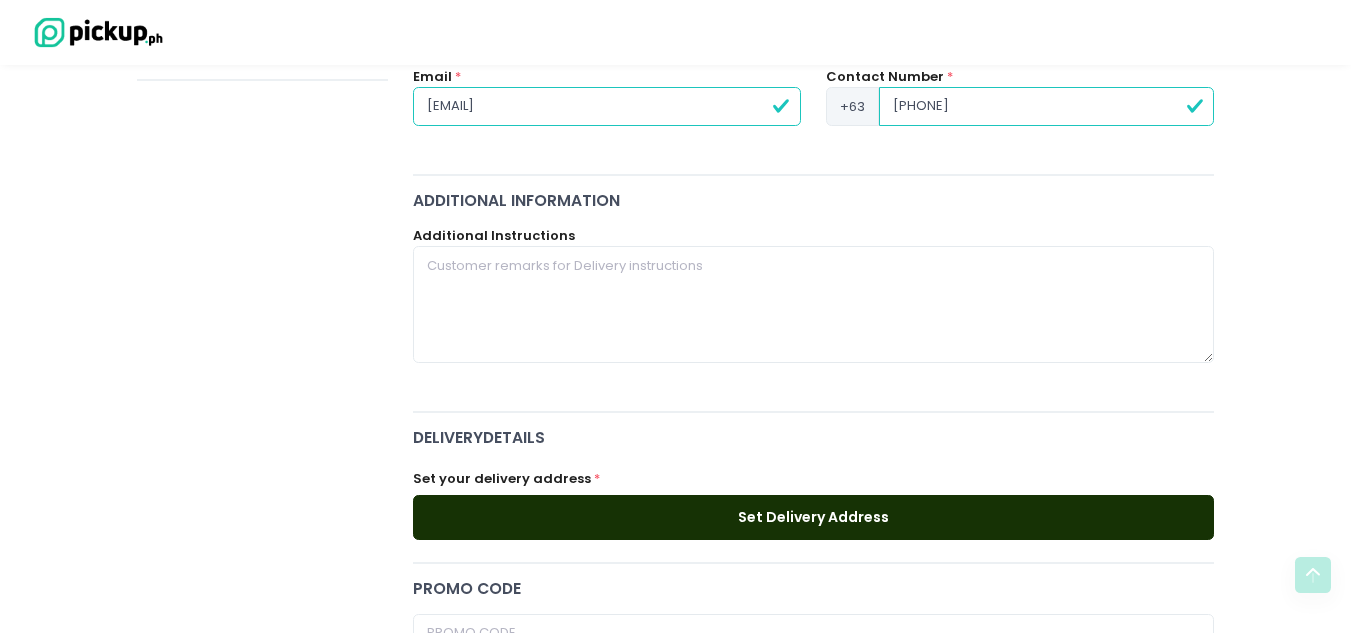type on "[PHONE]" 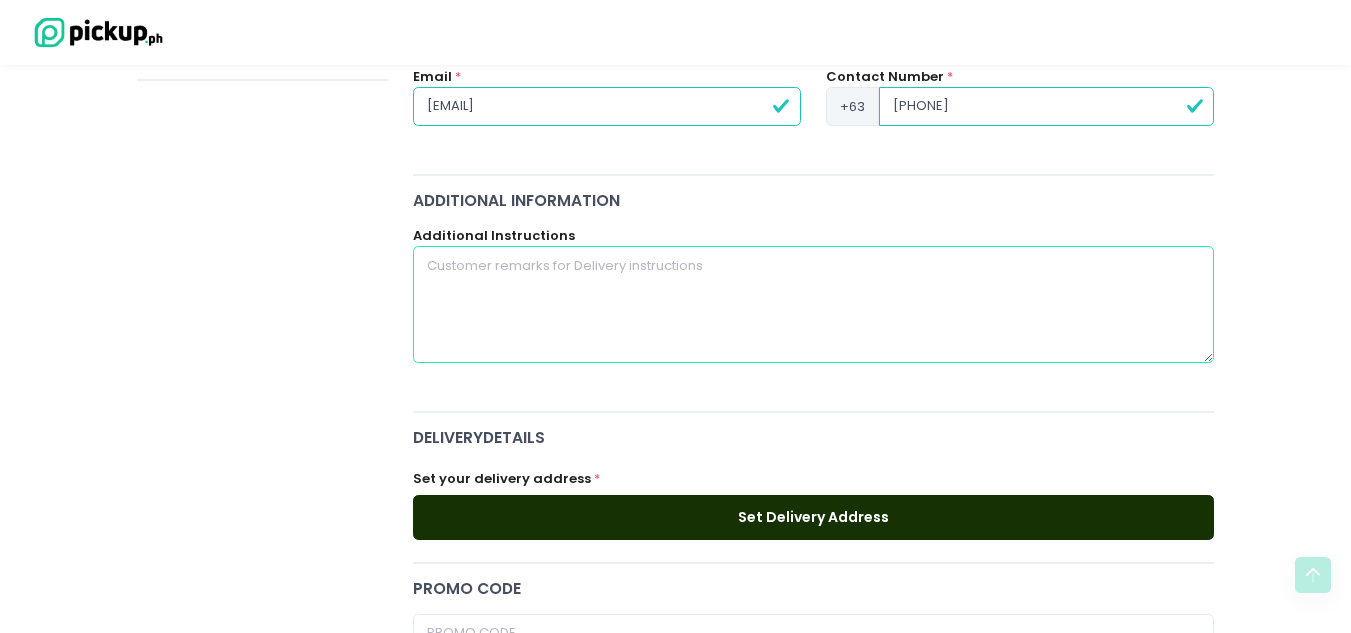 radio on "true" 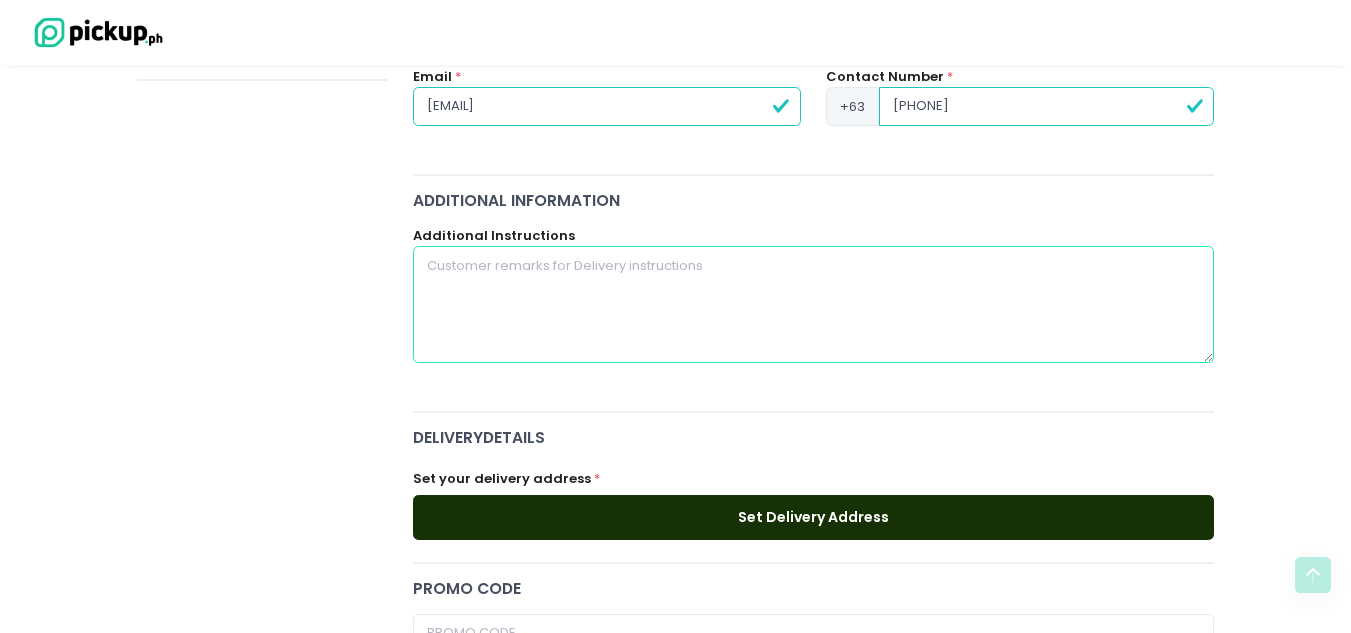 type on "C" 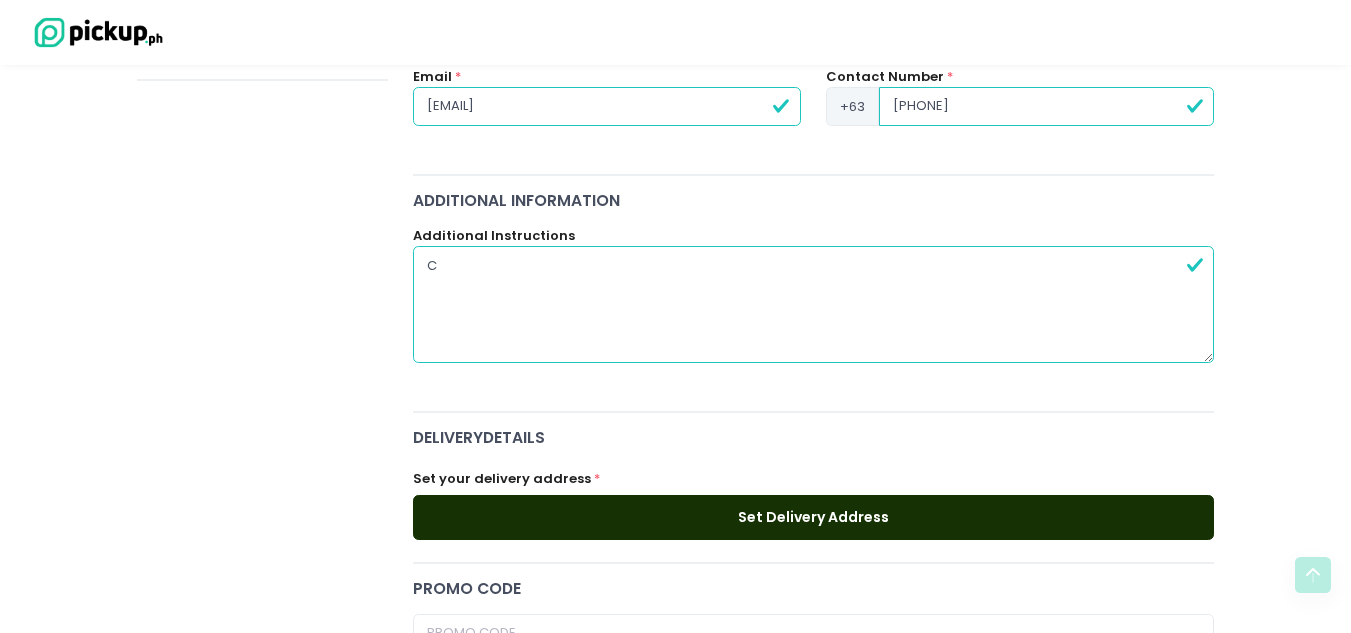 type on "Ca" 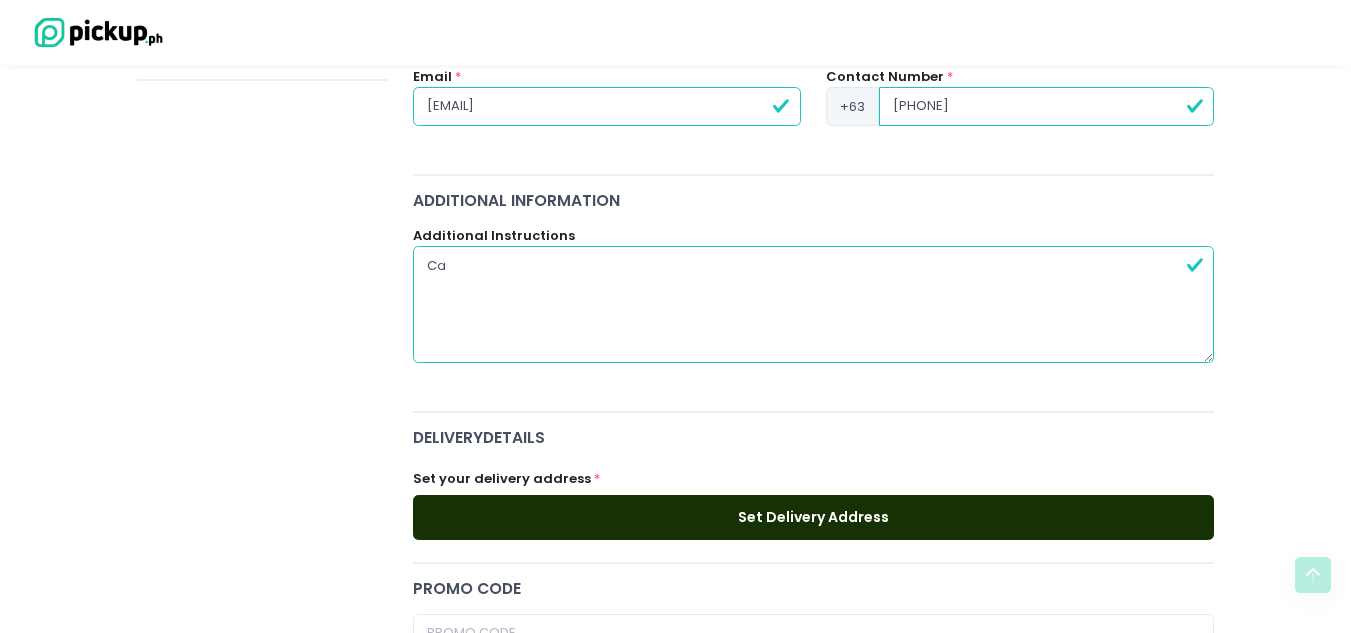 type on "C" 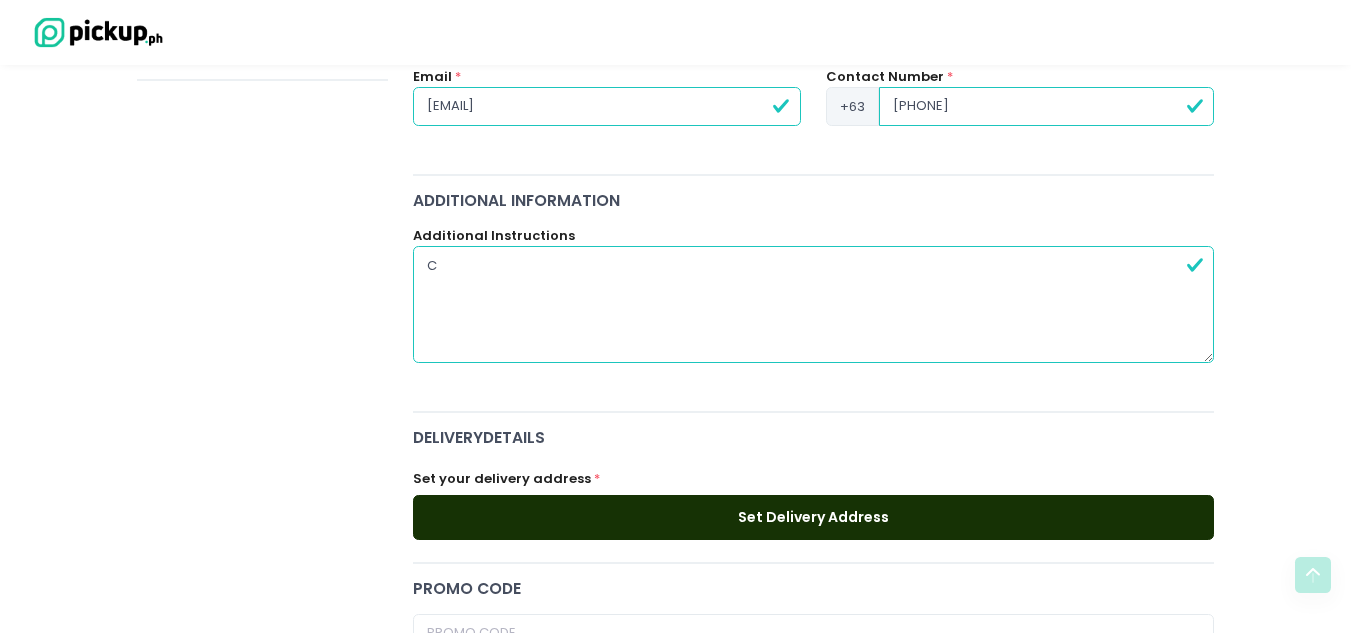 type 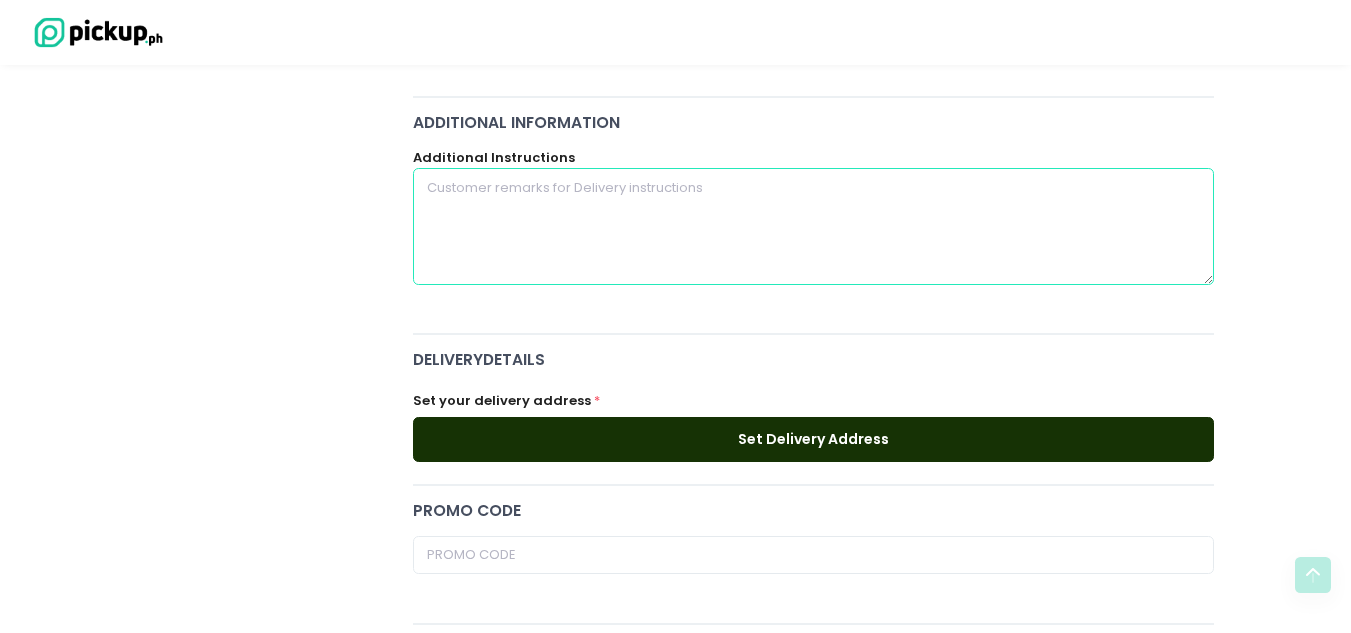 scroll, scrollTop: 610, scrollLeft: 0, axis: vertical 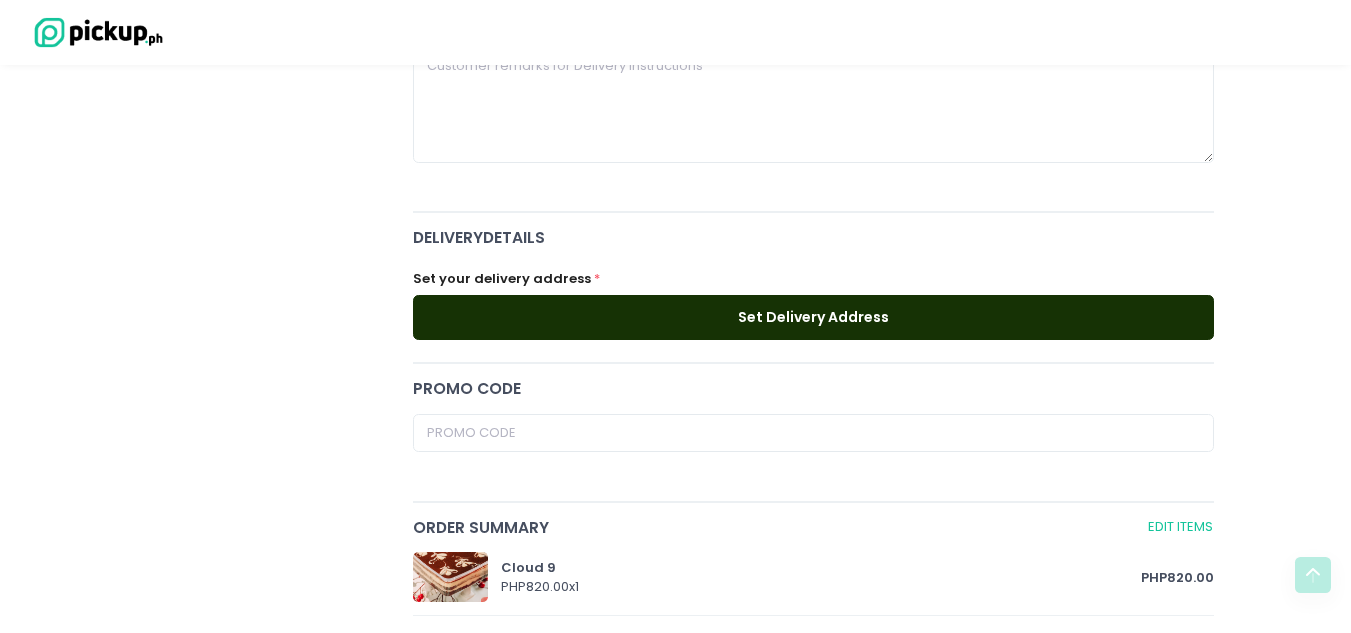 click on "Set Delivery Address" at bounding box center (814, 317) 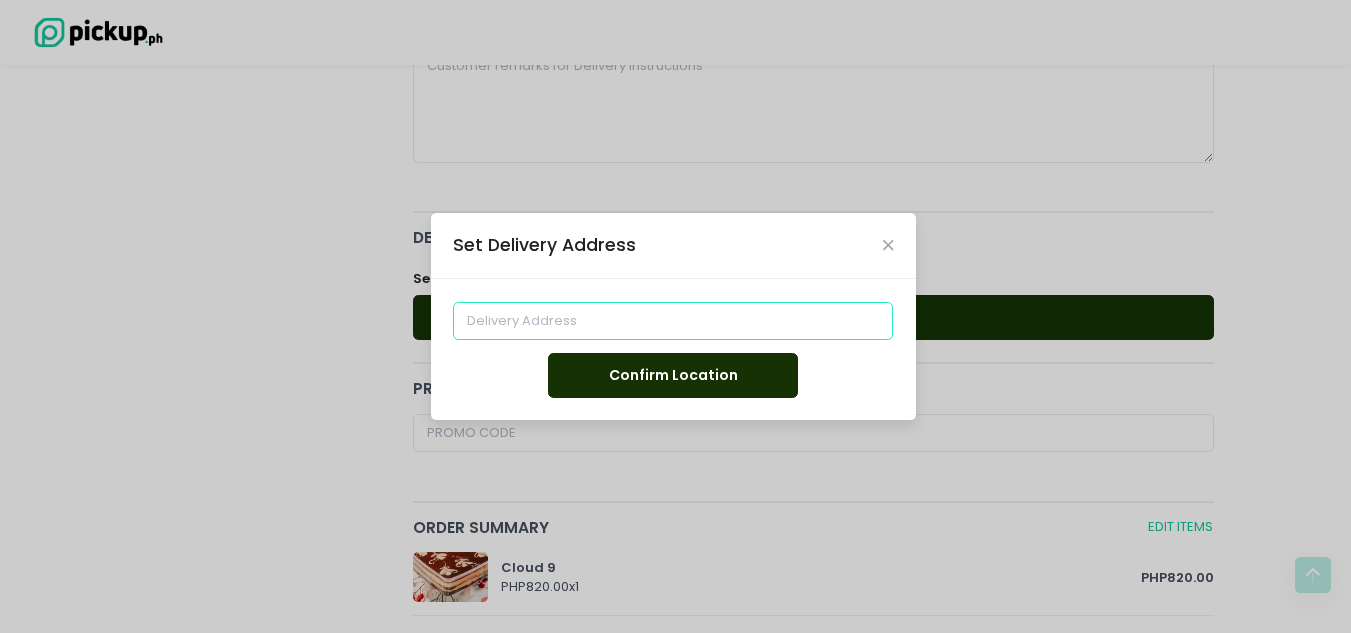 click at bounding box center [673, 321] 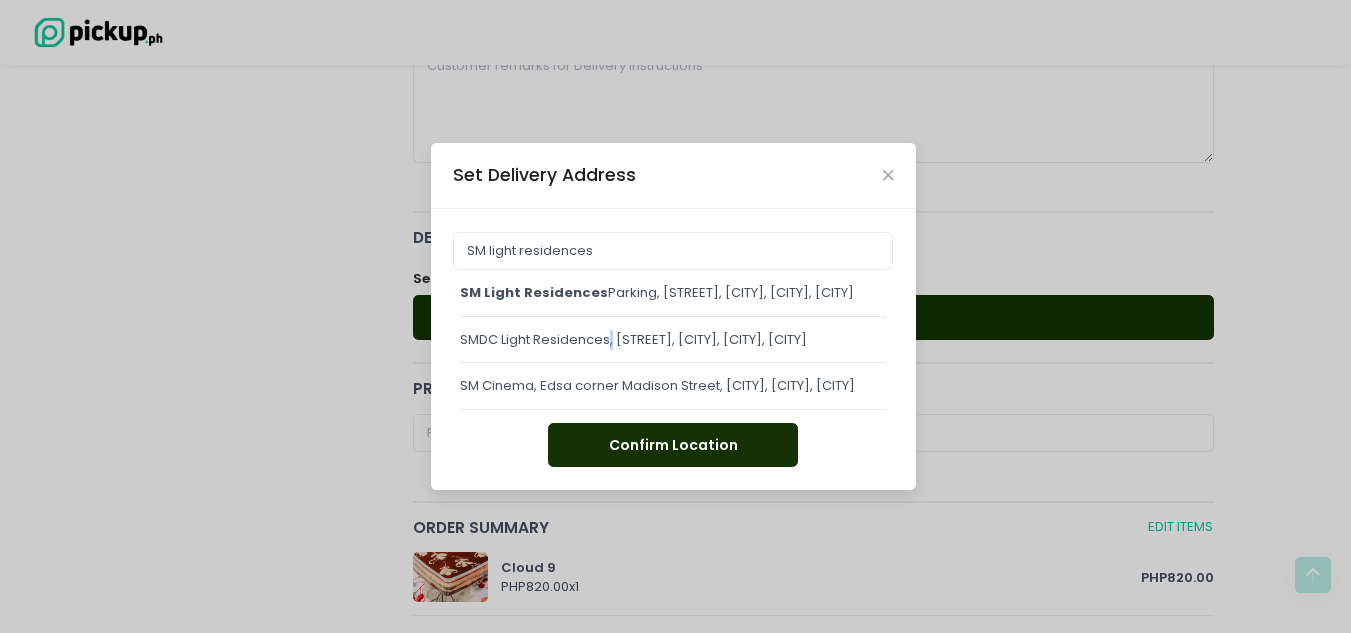 click on "SMDC Light Residences, [STREET], [CITY], [CITY], [CITY]" at bounding box center (673, 340) 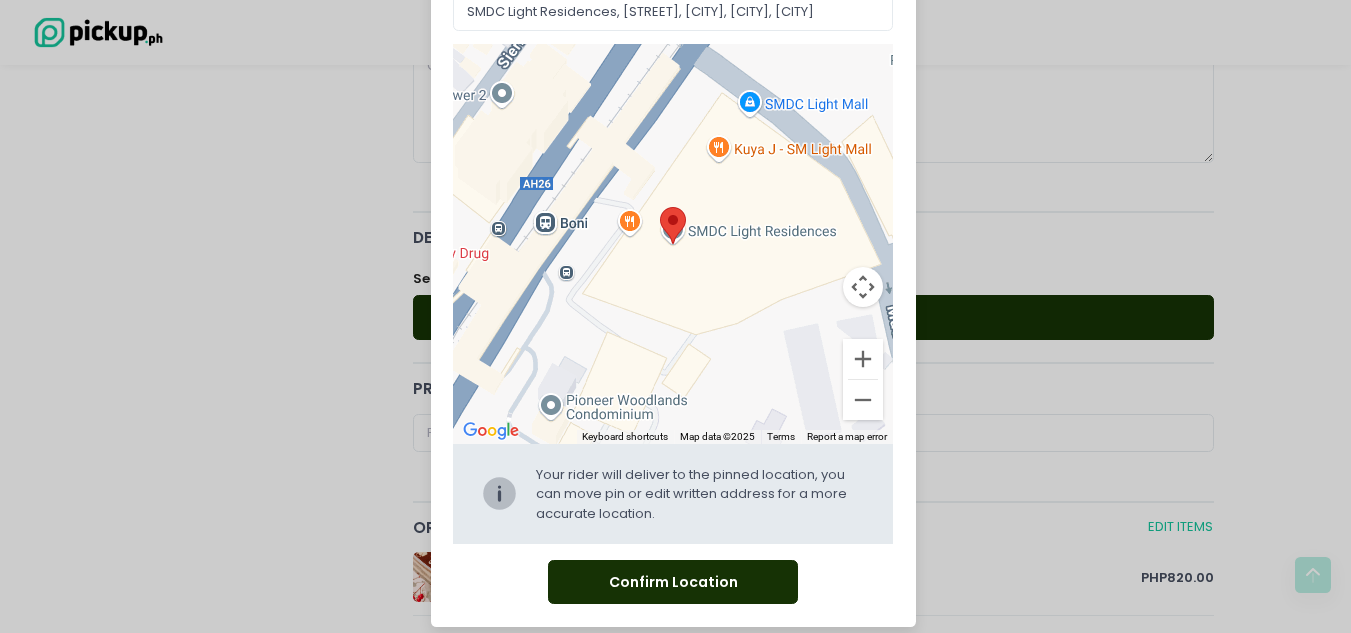 scroll, scrollTop: 136, scrollLeft: 0, axis: vertical 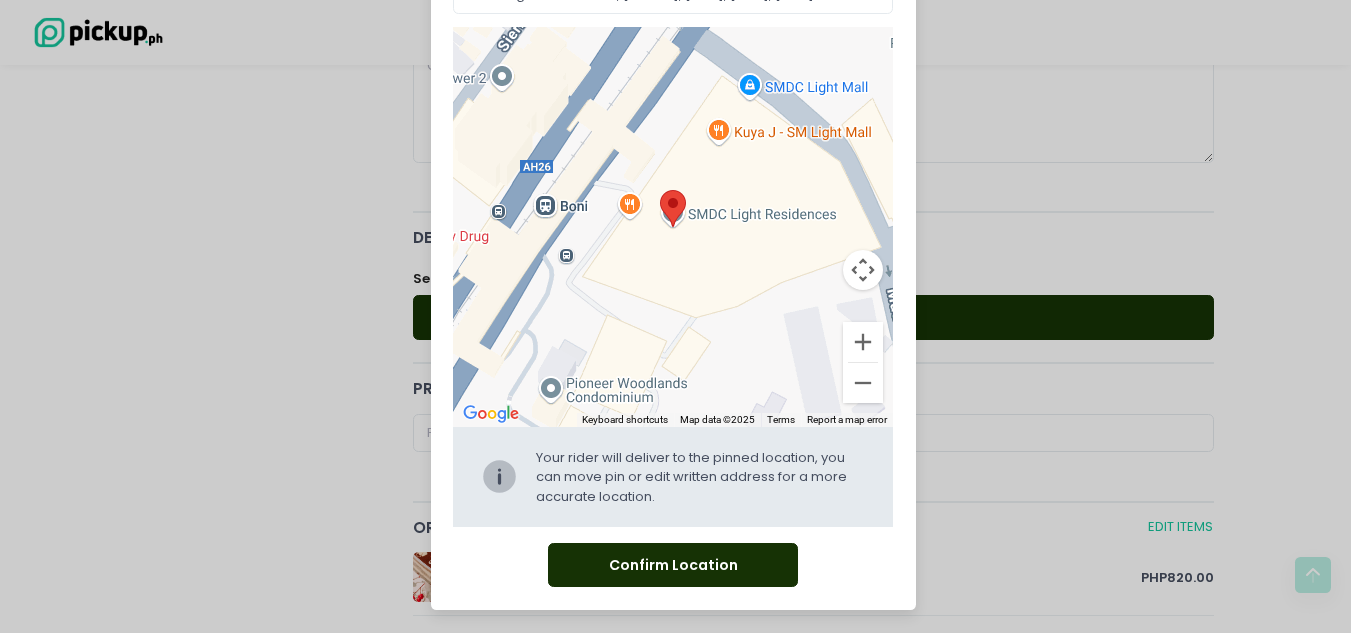 click on "Confirm Location" at bounding box center (673, 565) 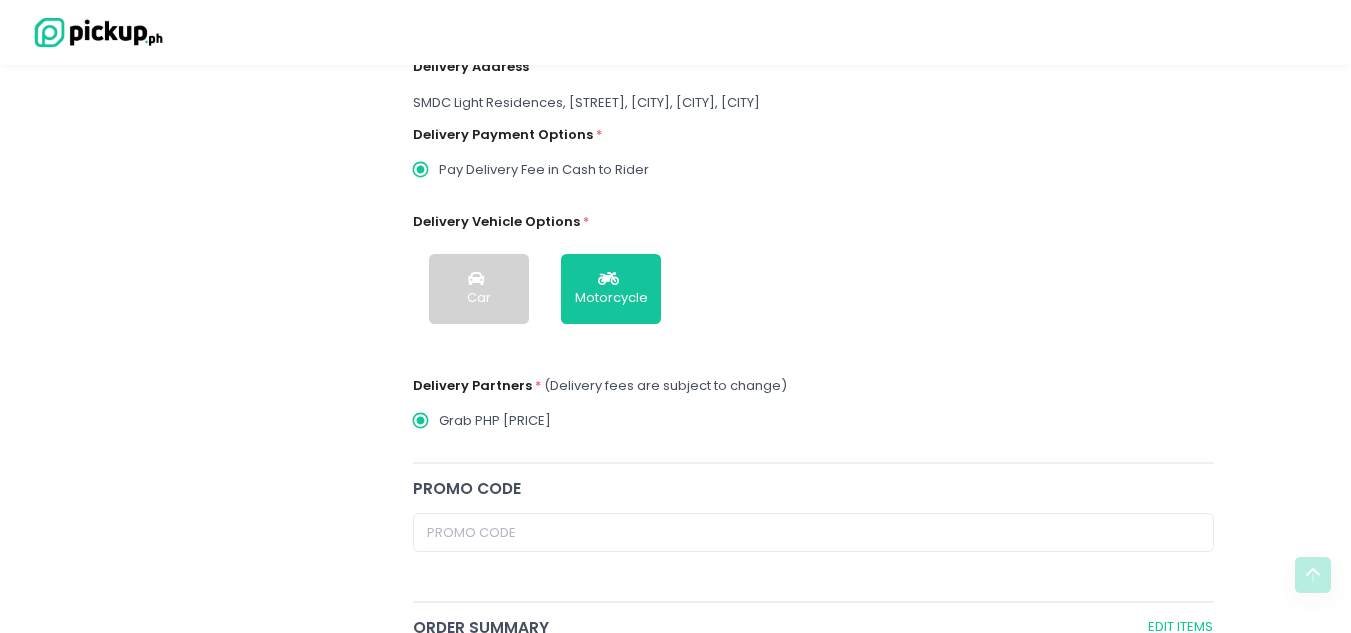 scroll, scrollTop: 633, scrollLeft: 0, axis: vertical 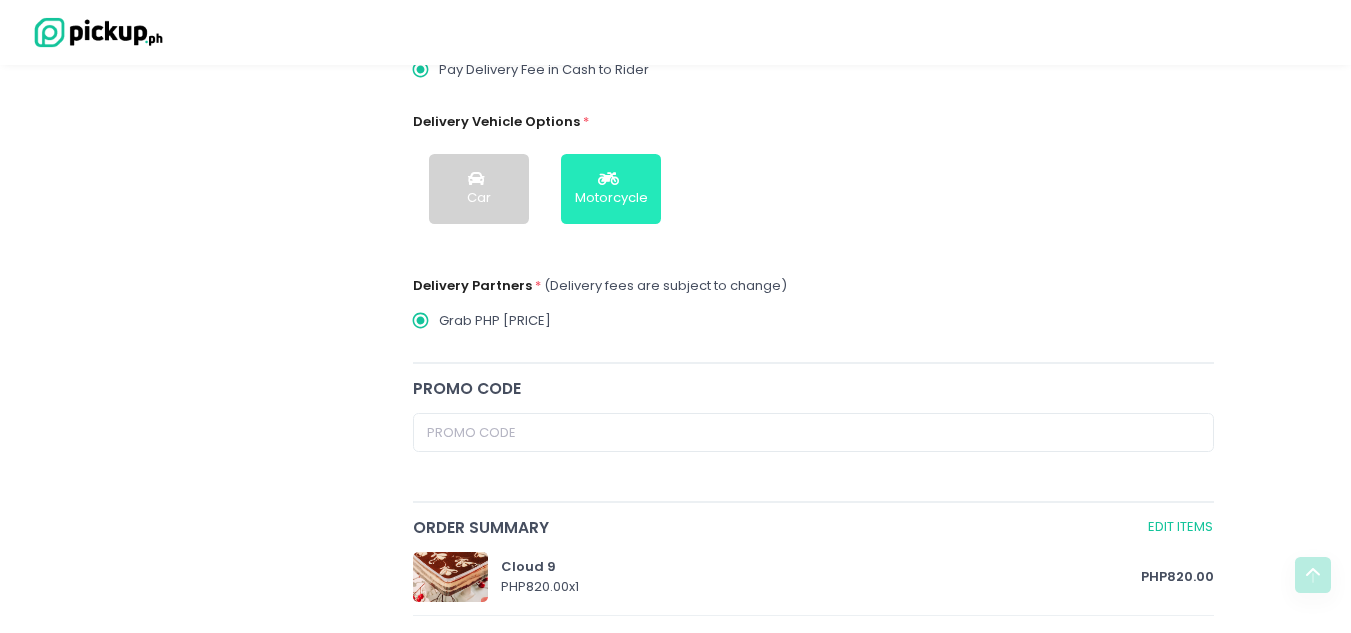 click on "Motorcycle" at bounding box center [611, 189] 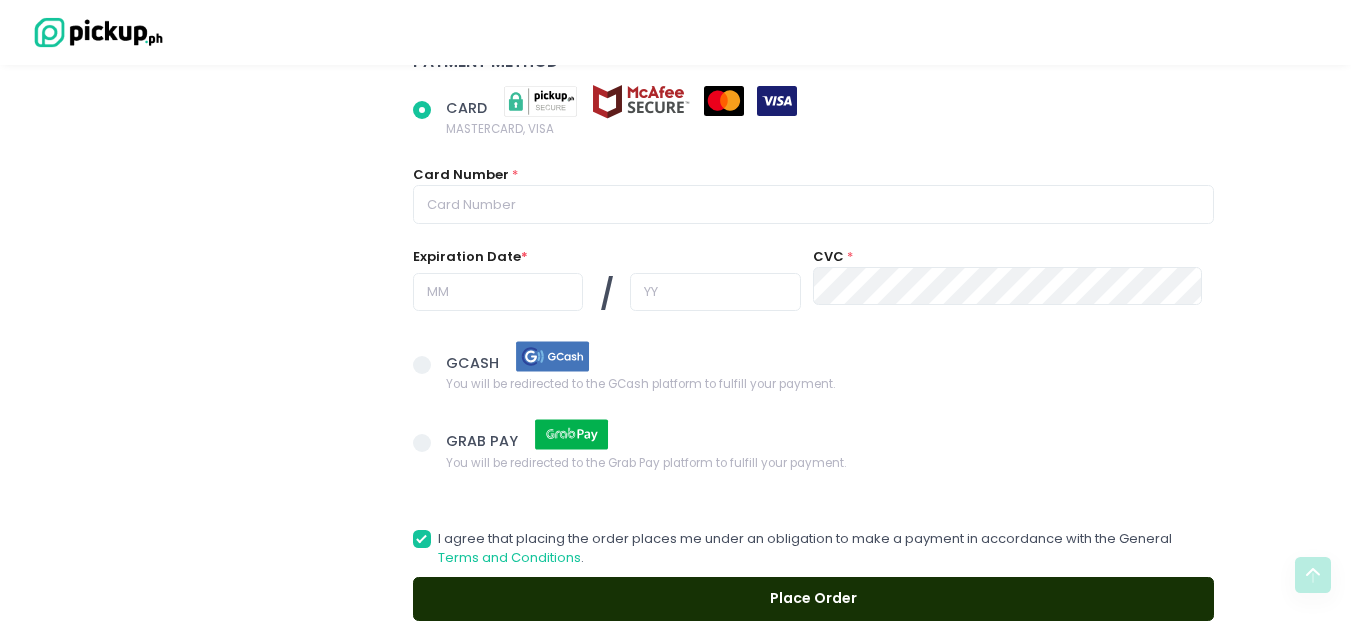 scroll, scrollTop: 1333, scrollLeft: 0, axis: vertical 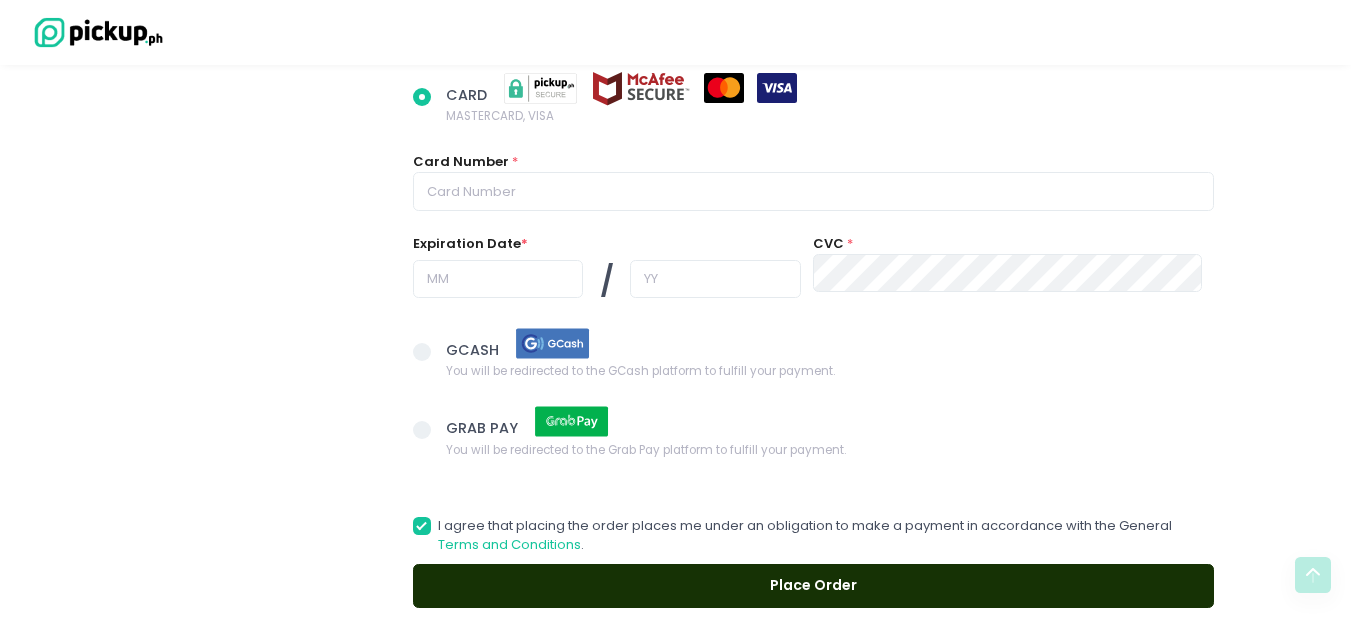click on "CARD MASTERCARD, VISA Card Number * Expiration Date * / CVC *" at bounding box center (813, 200) 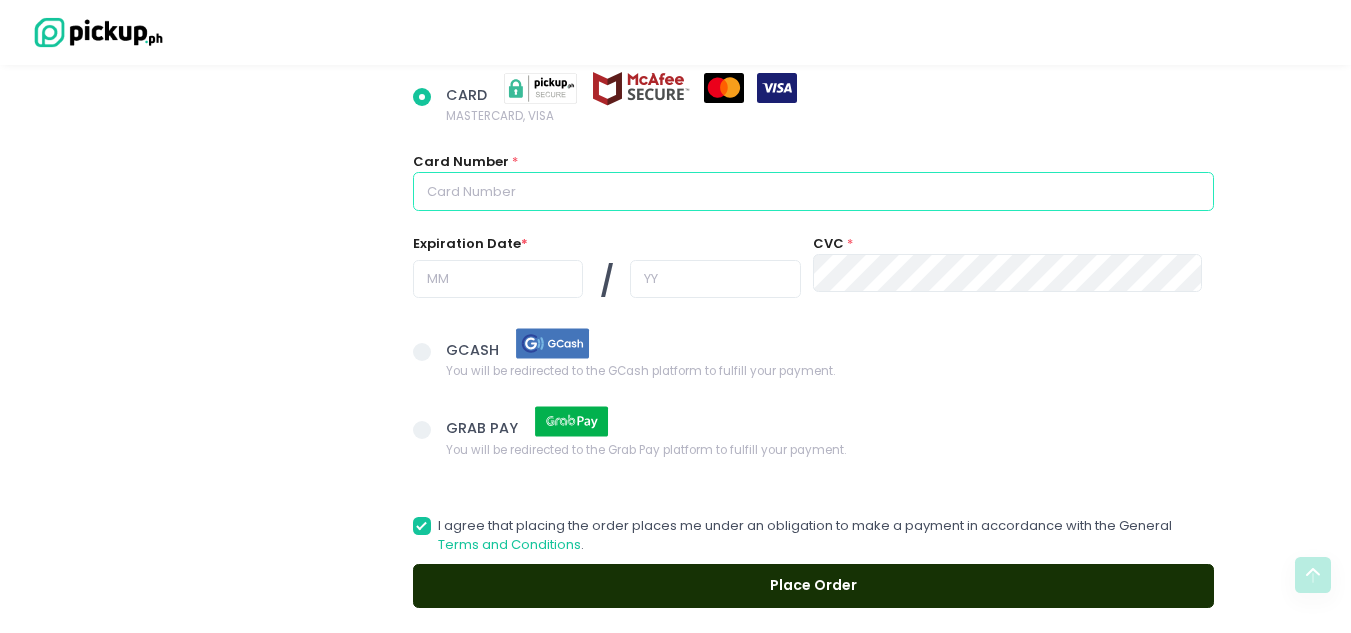 click at bounding box center (814, 191) 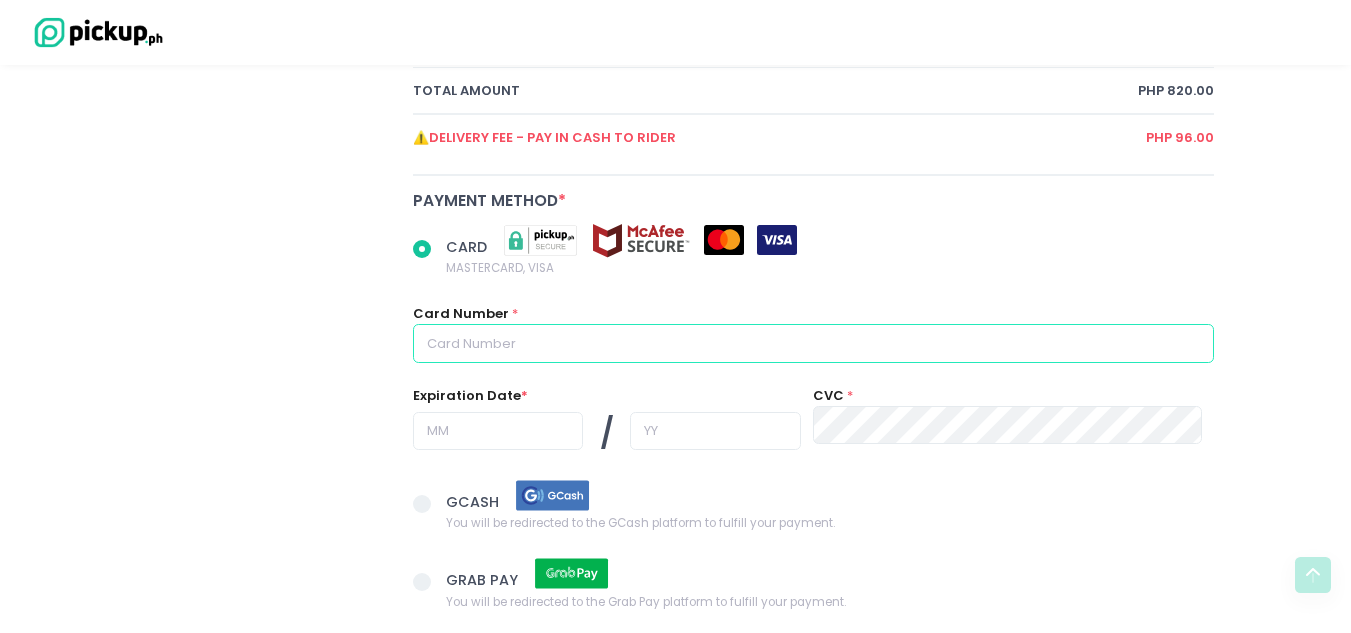 scroll, scrollTop: 1424, scrollLeft: 0, axis: vertical 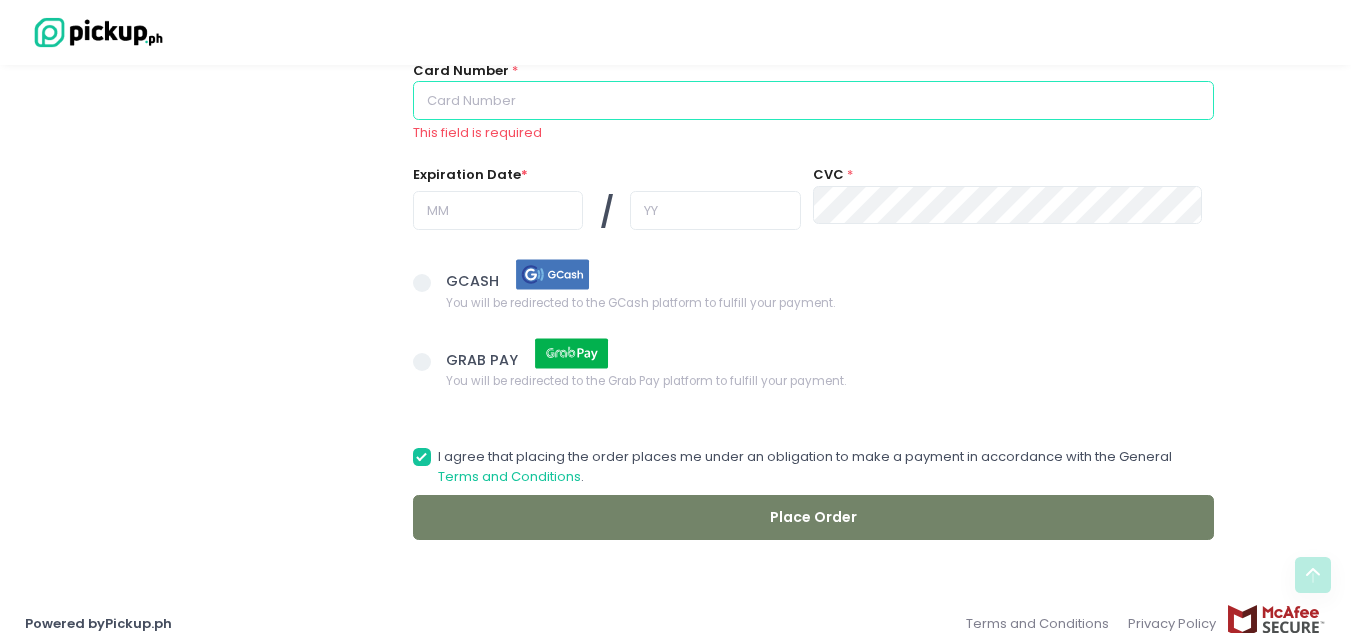 click at bounding box center (814, 100) 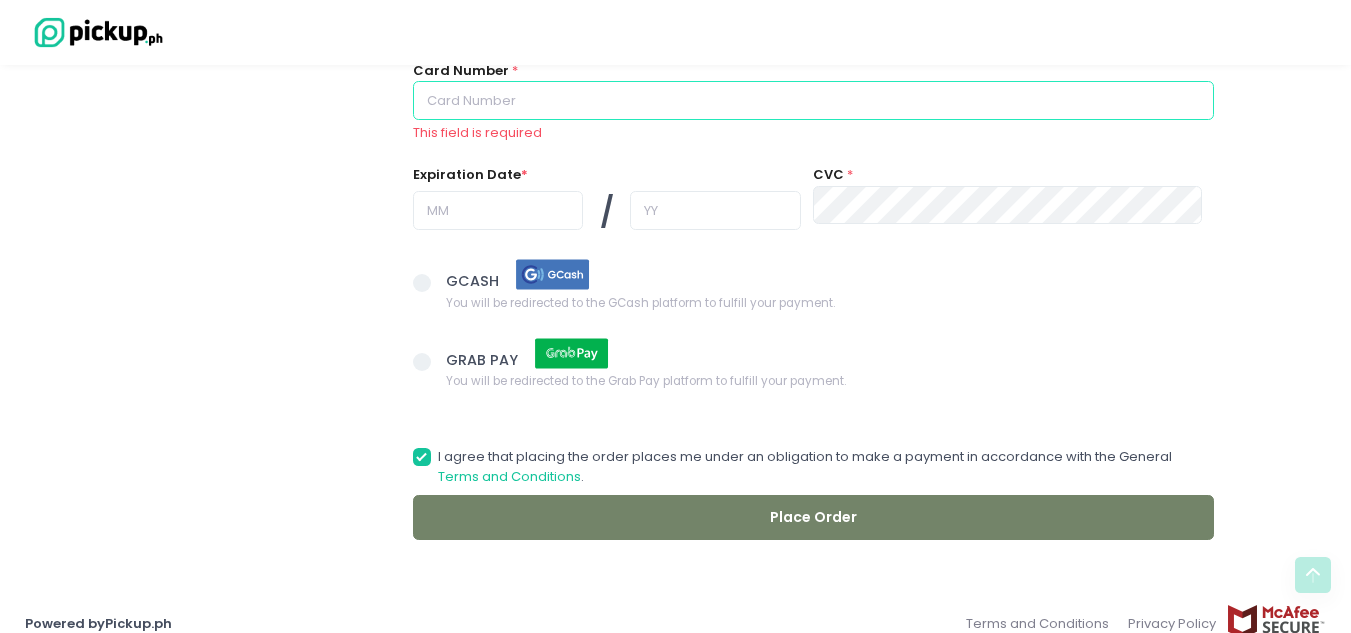 radio on "true" 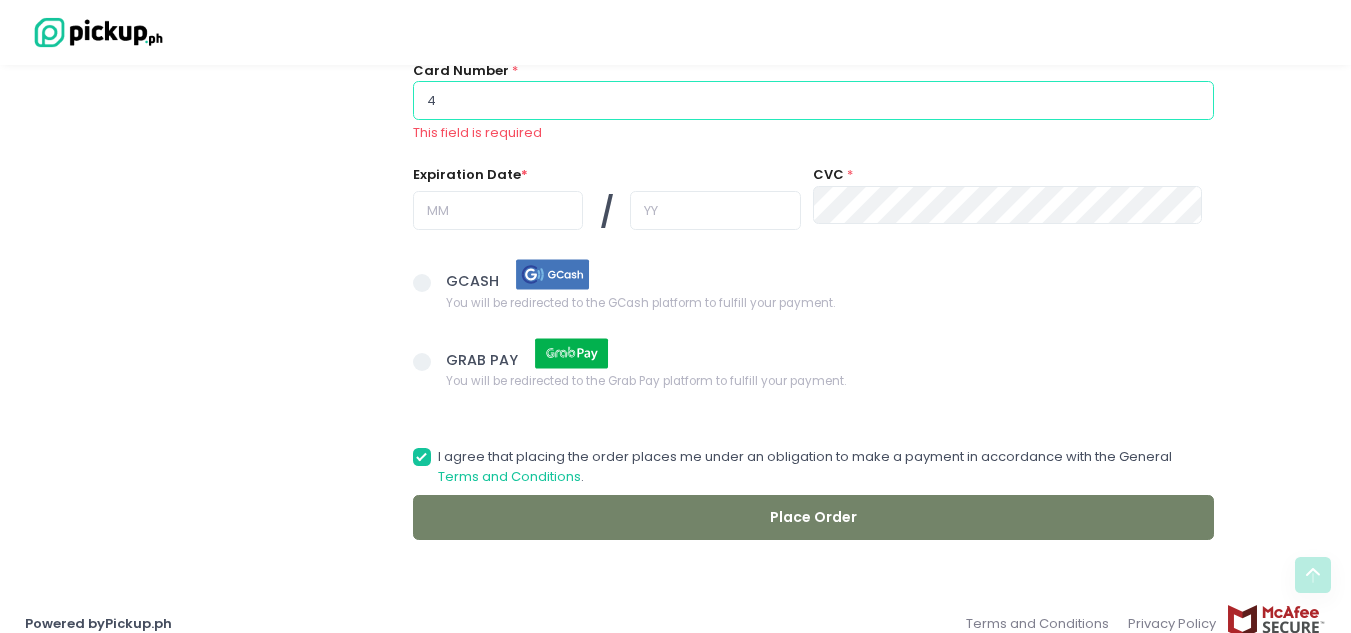 radio on "true" 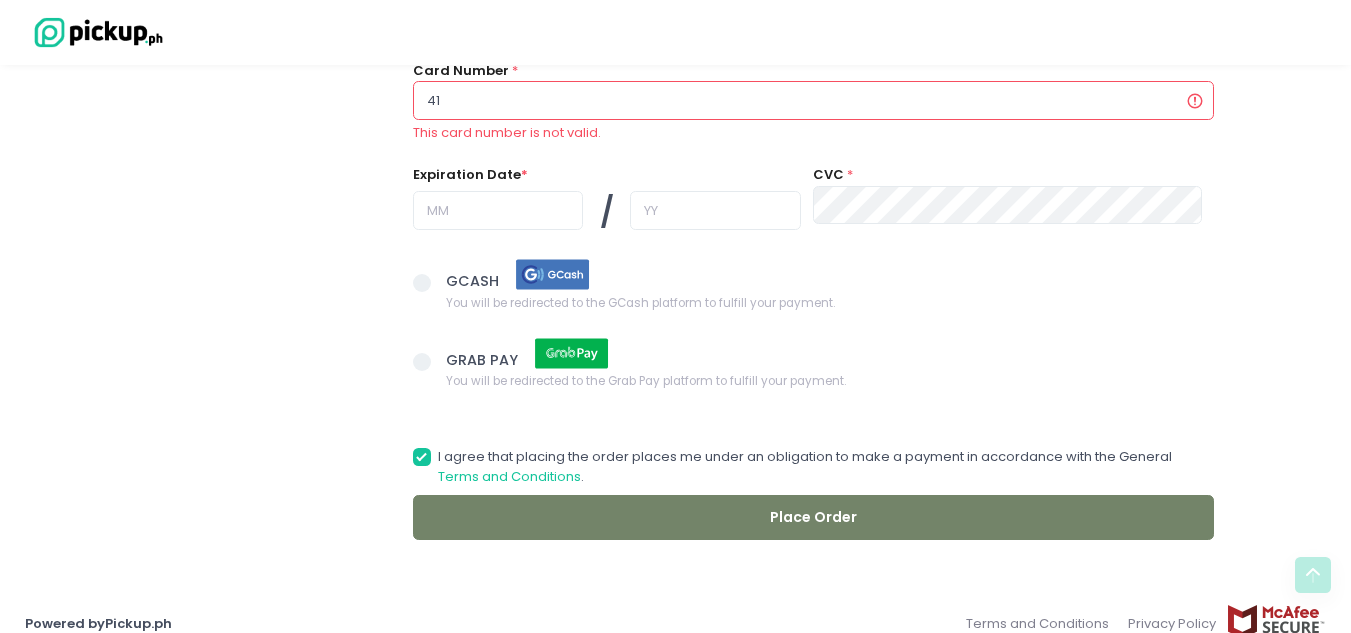 radio on "true" 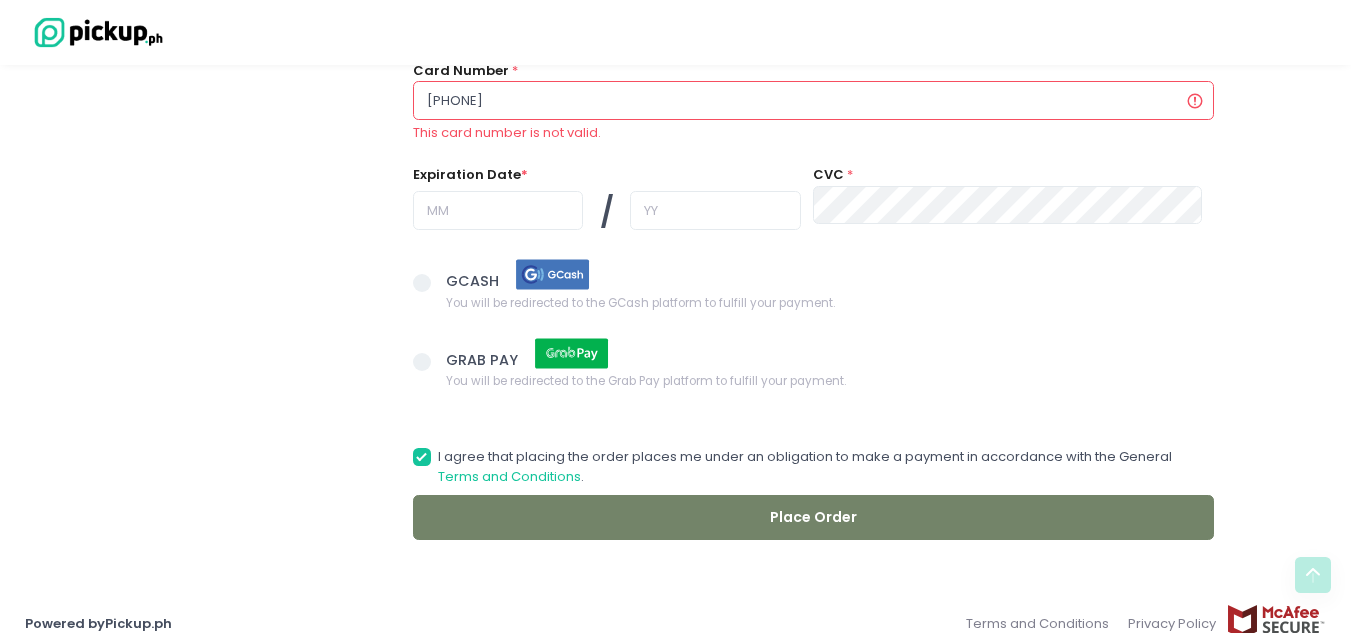 radio on "true" 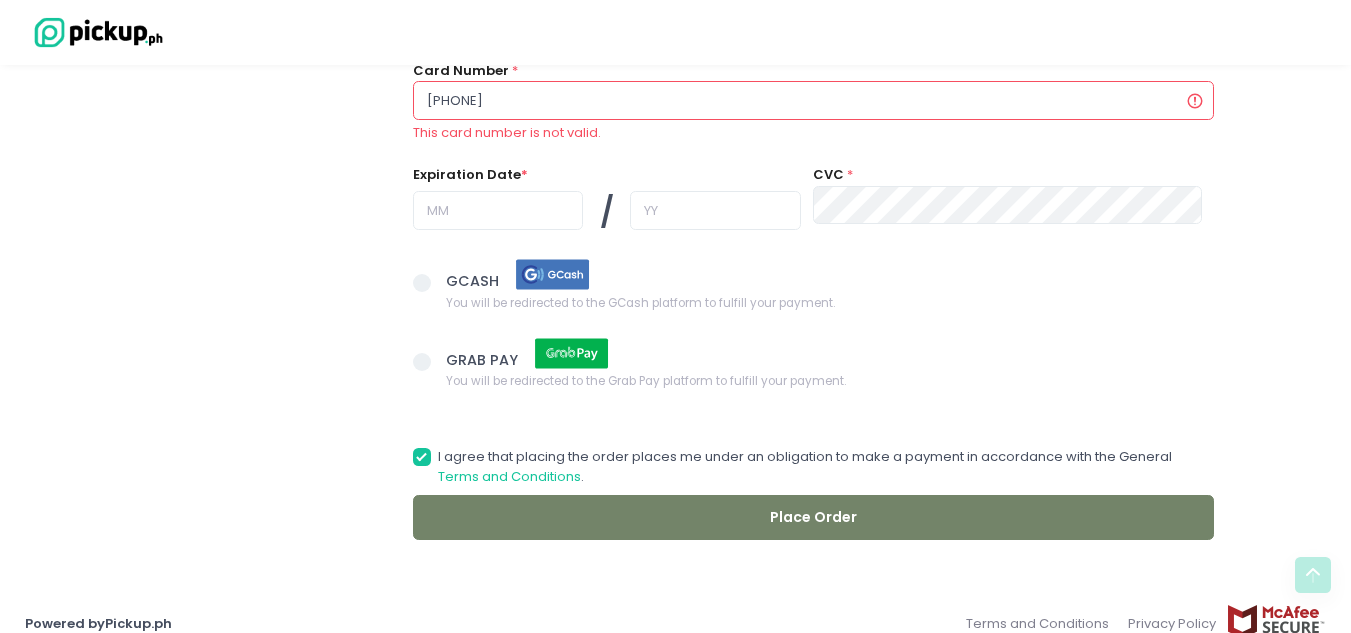 type on "[PHONE]" 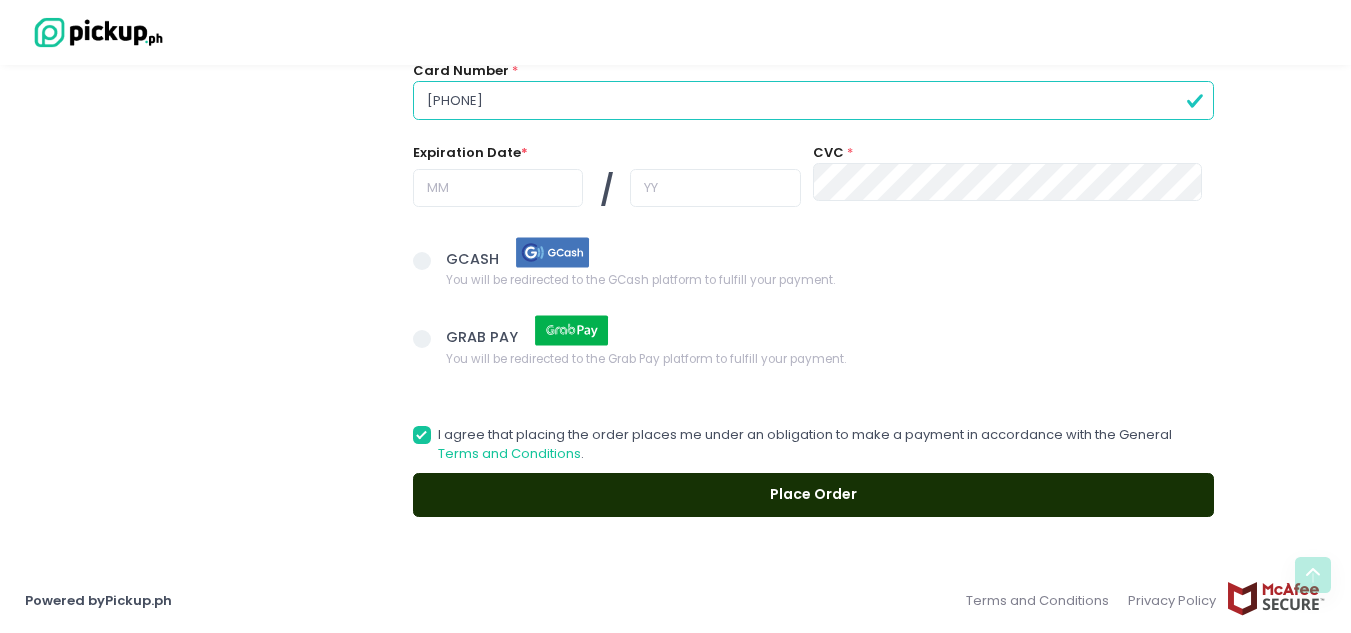 type on "[PHONE]" 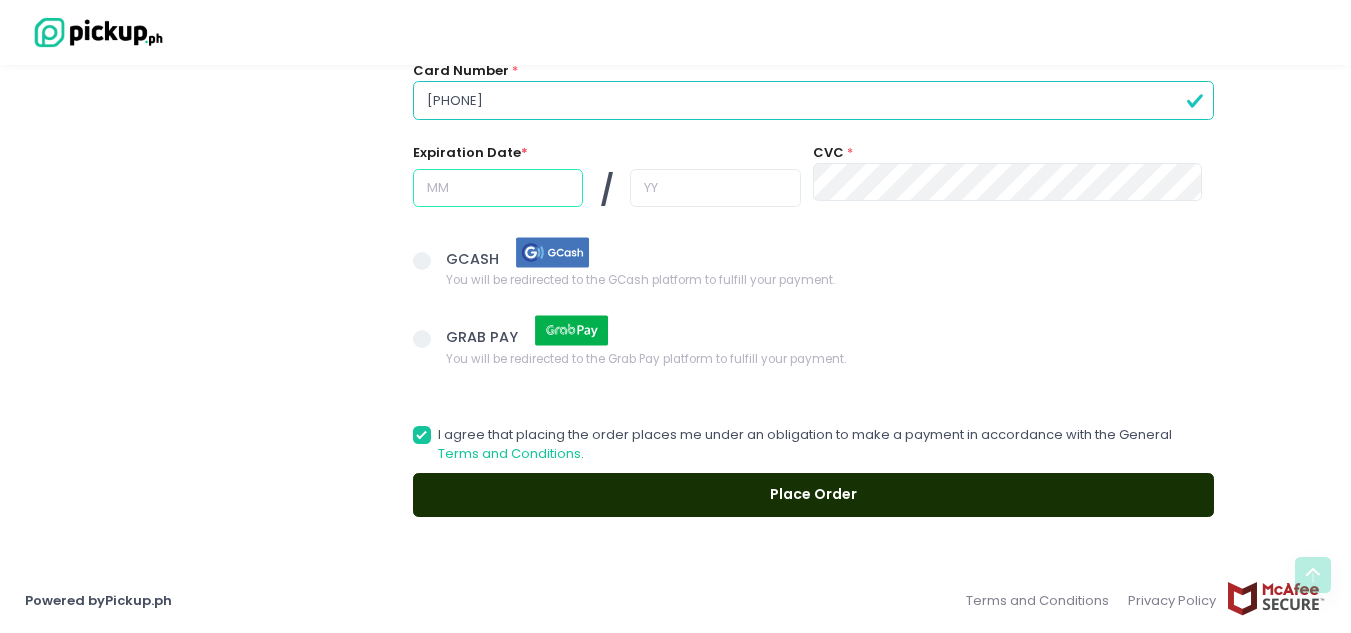 click at bounding box center (498, 188) 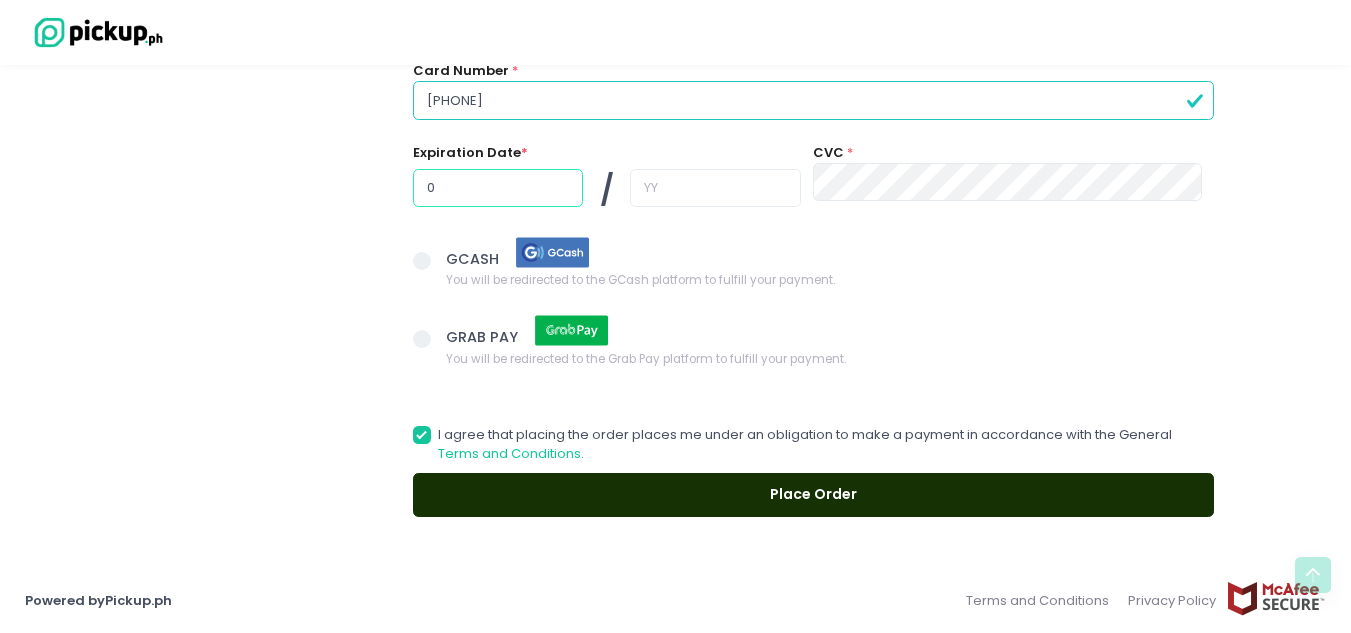 radio on "true" 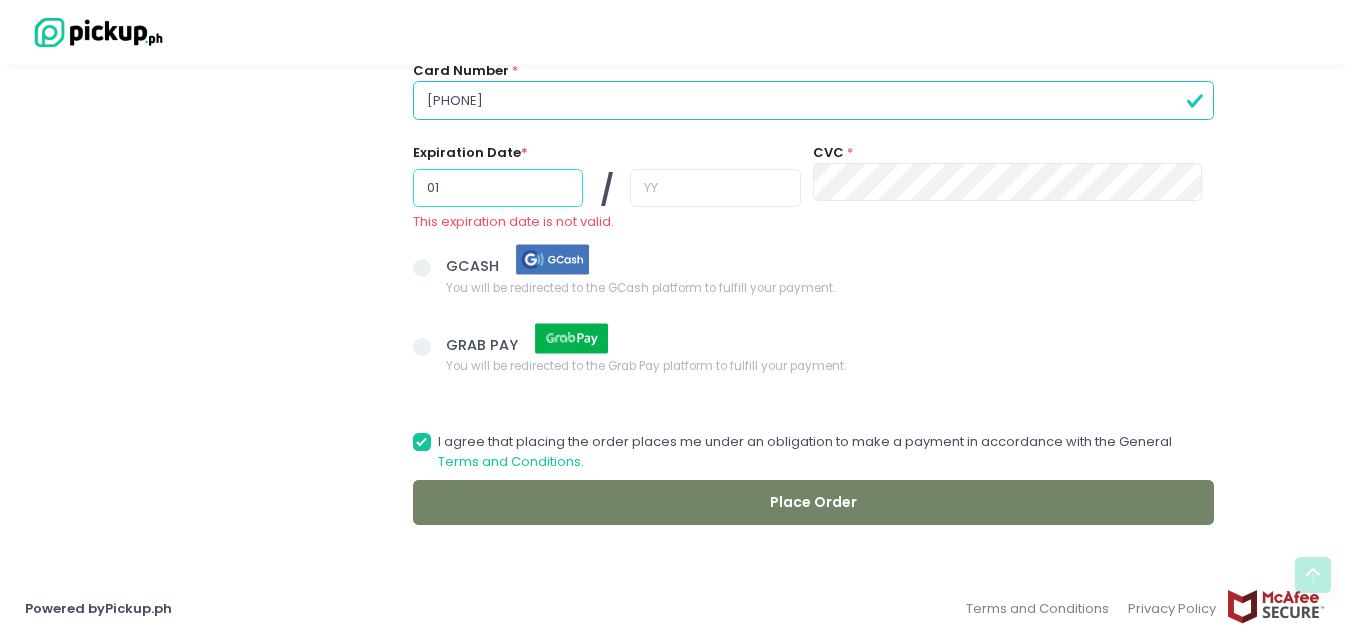 type on "01" 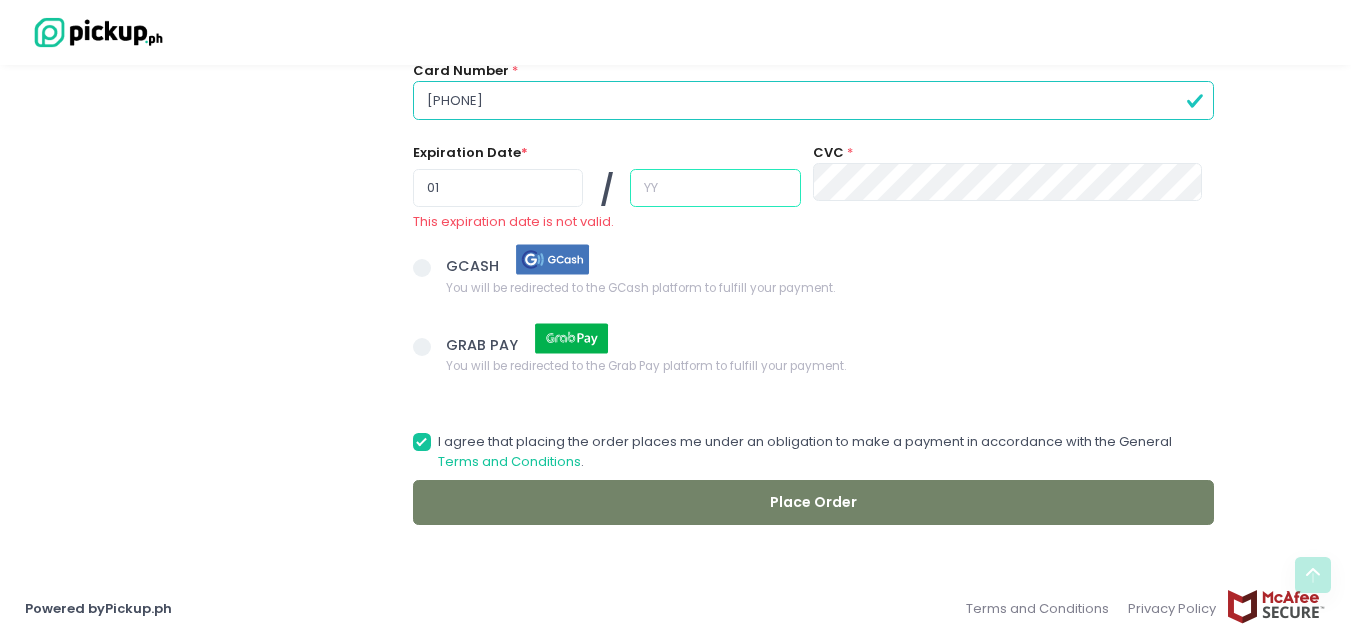 radio on "true" 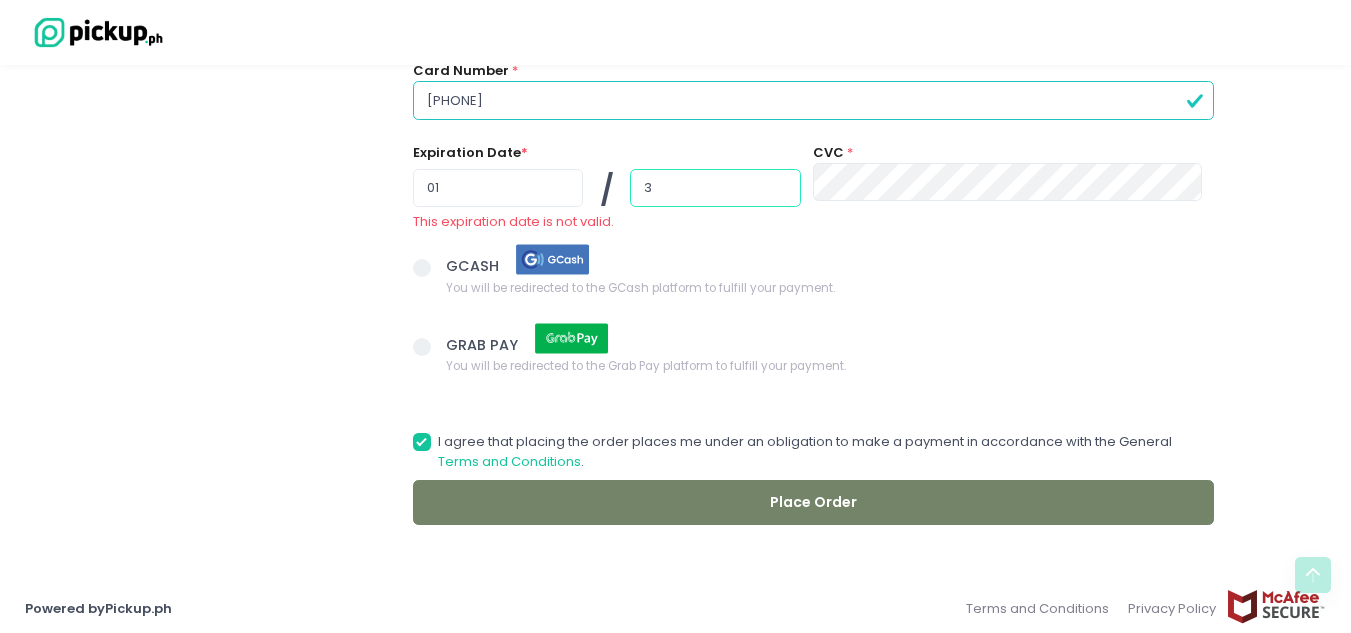 radio on "true" 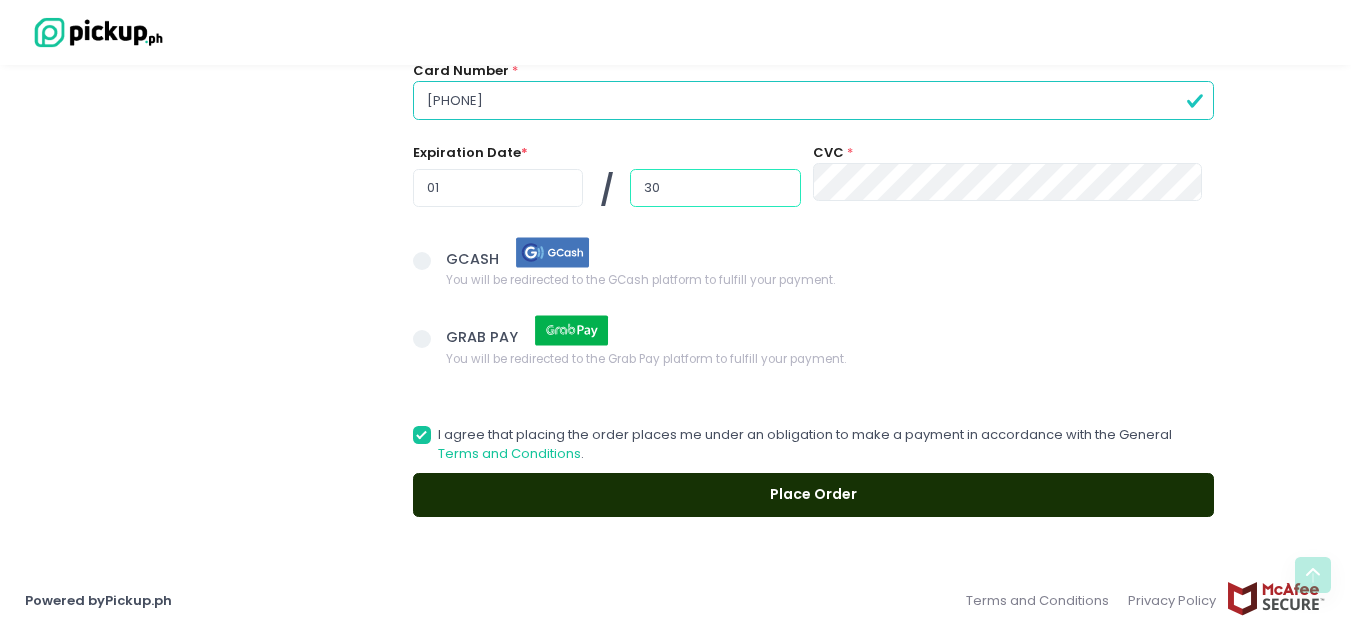 type on "30" 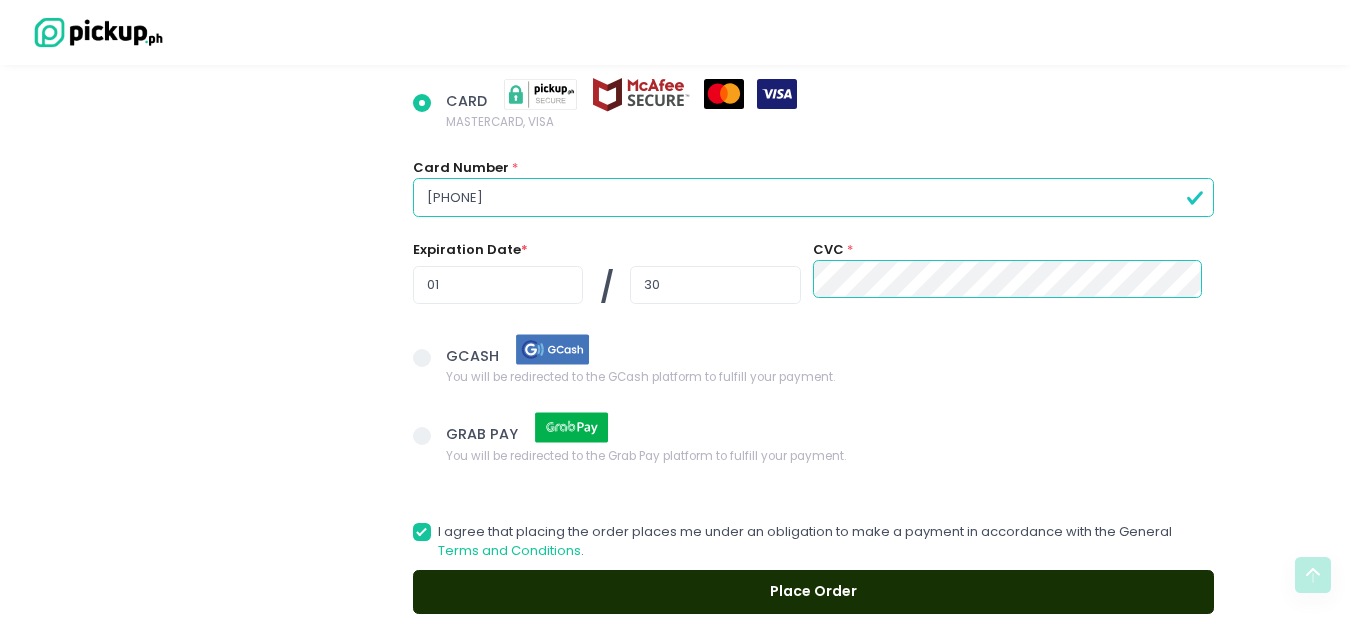 scroll, scrollTop: 1424, scrollLeft: 0, axis: vertical 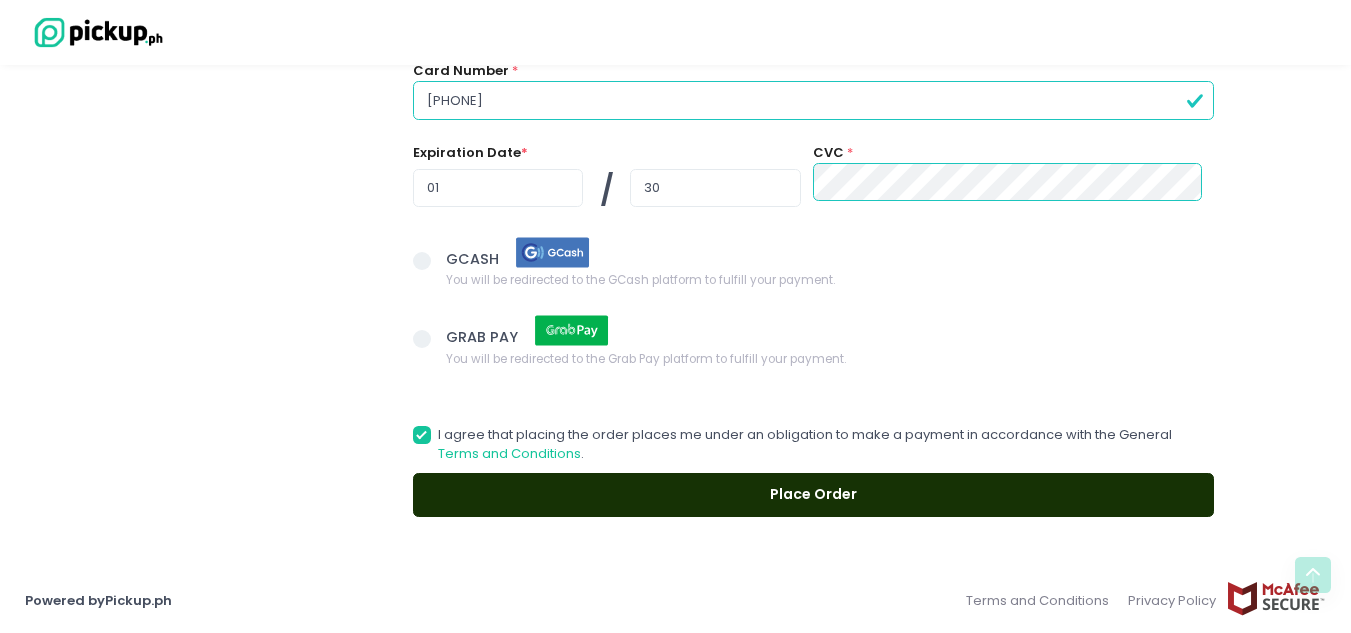 click on "Place Order" at bounding box center (814, 495) 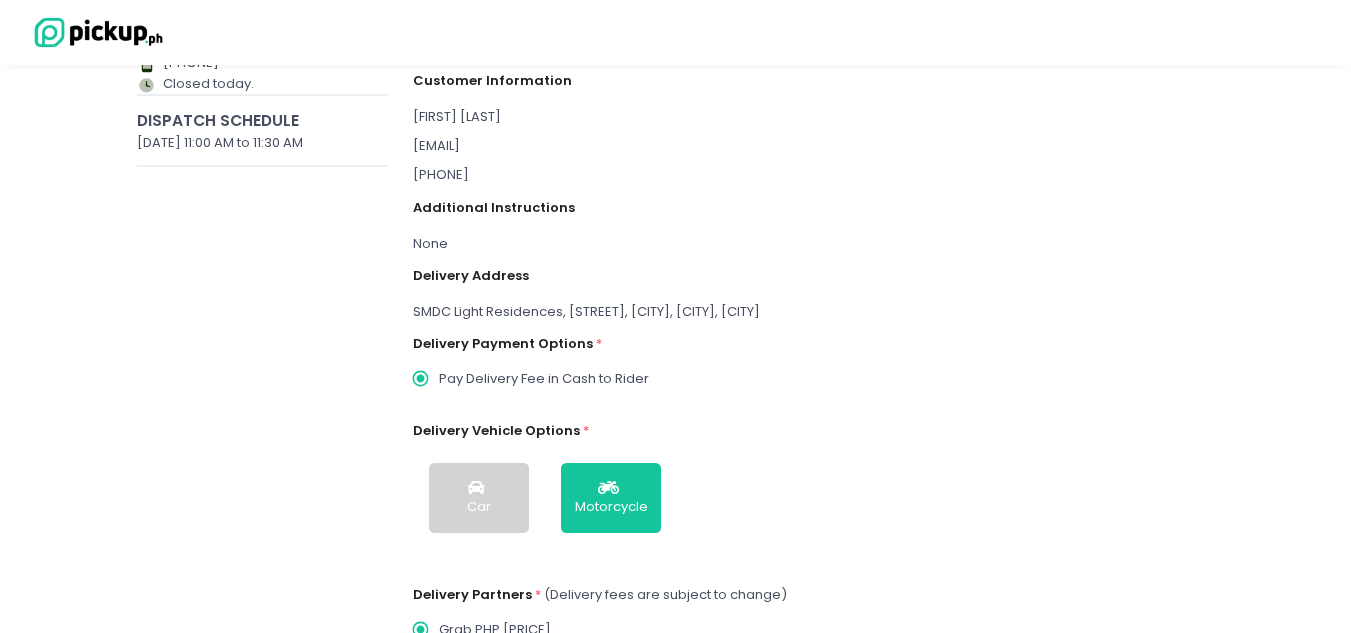 scroll, scrollTop: 0, scrollLeft: 0, axis: both 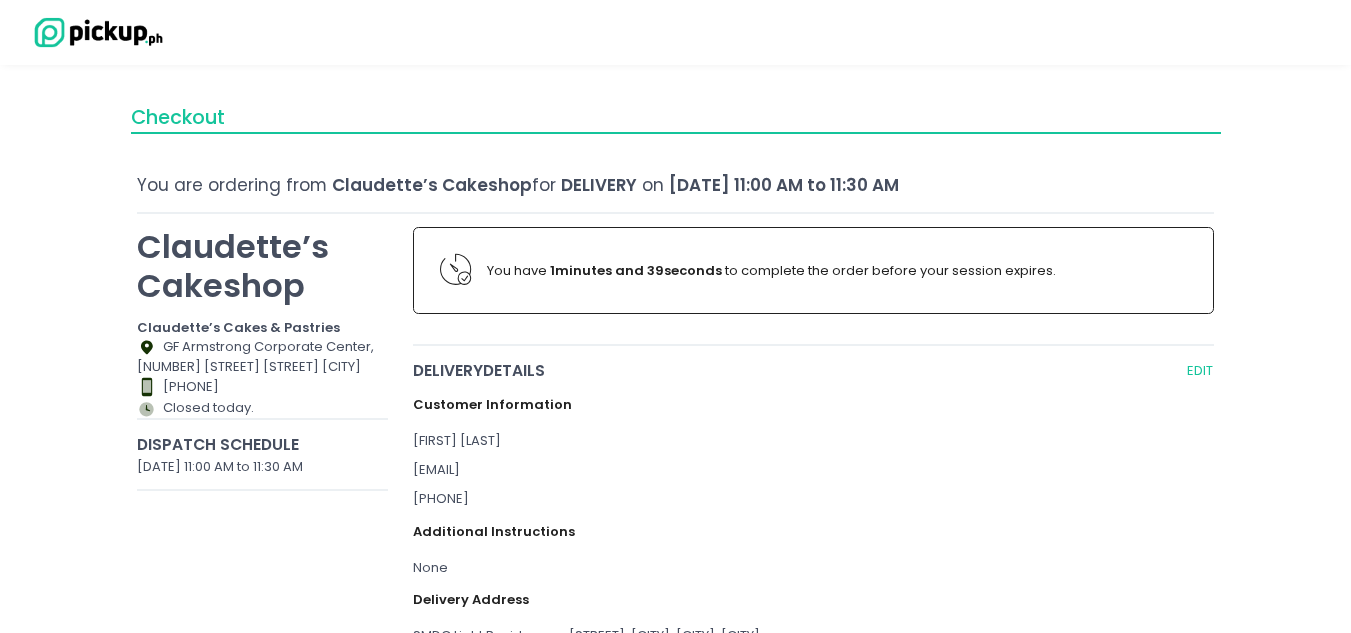 radio on "true" 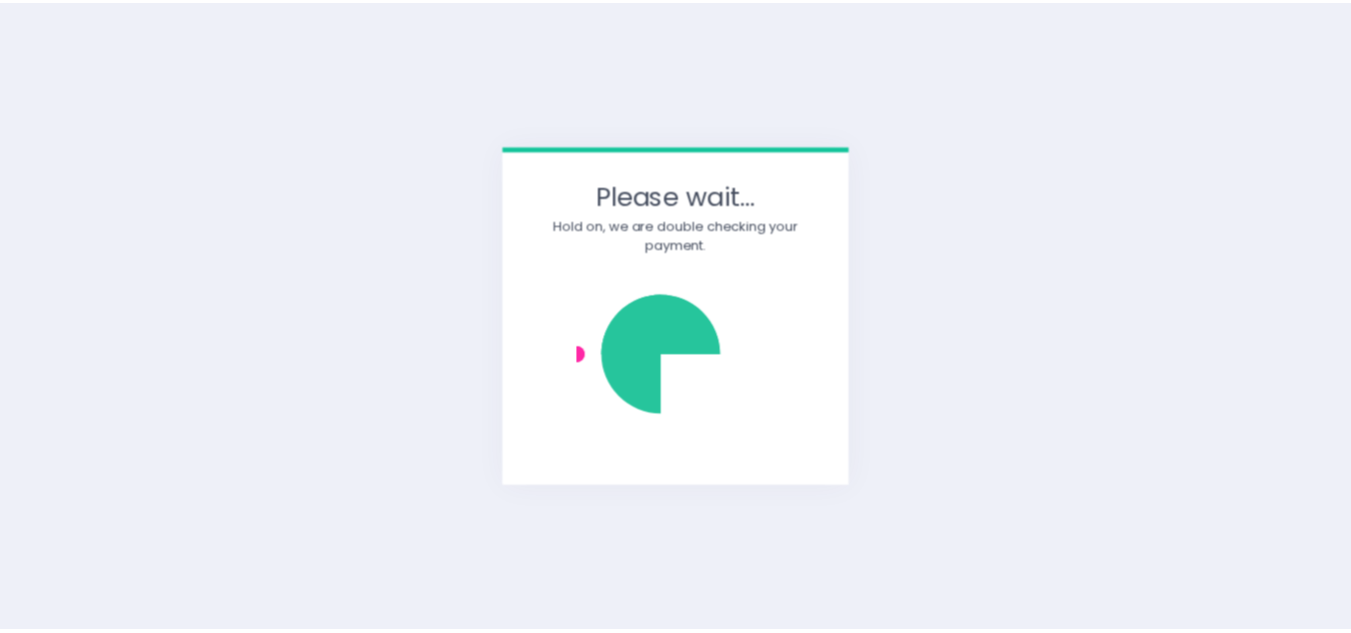 scroll, scrollTop: 0, scrollLeft: 0, axis: both 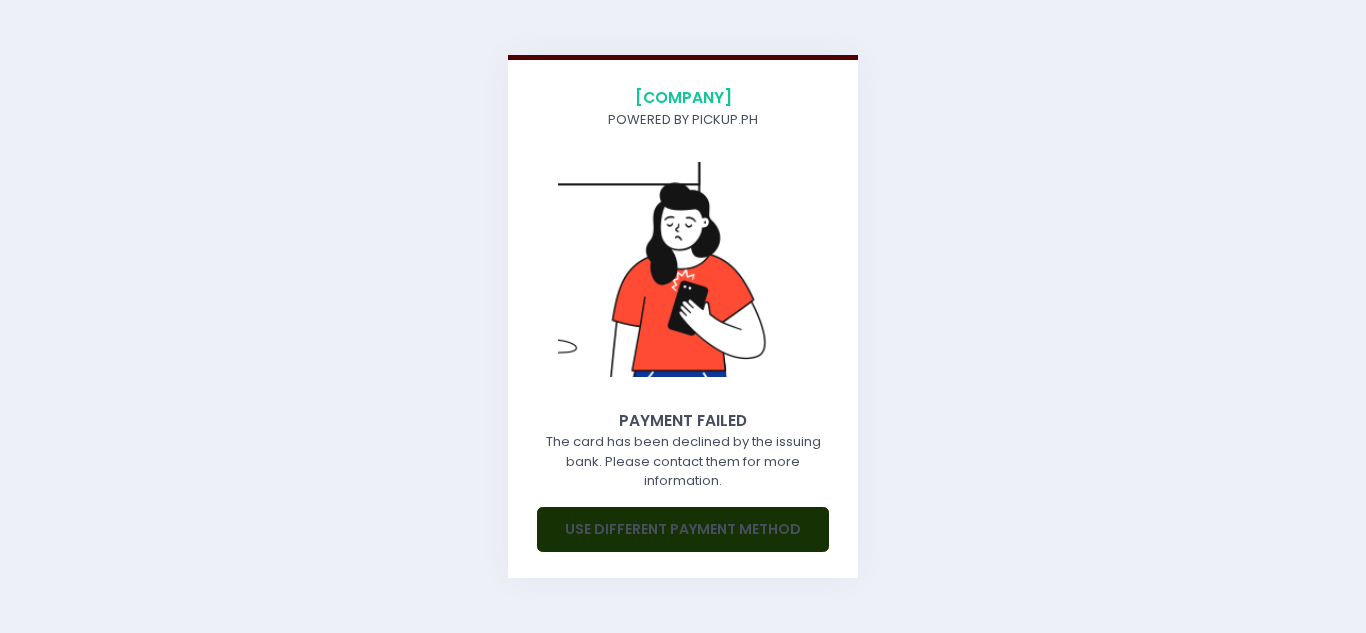 click on "Use different payment method" at bounding box center (683, 529) 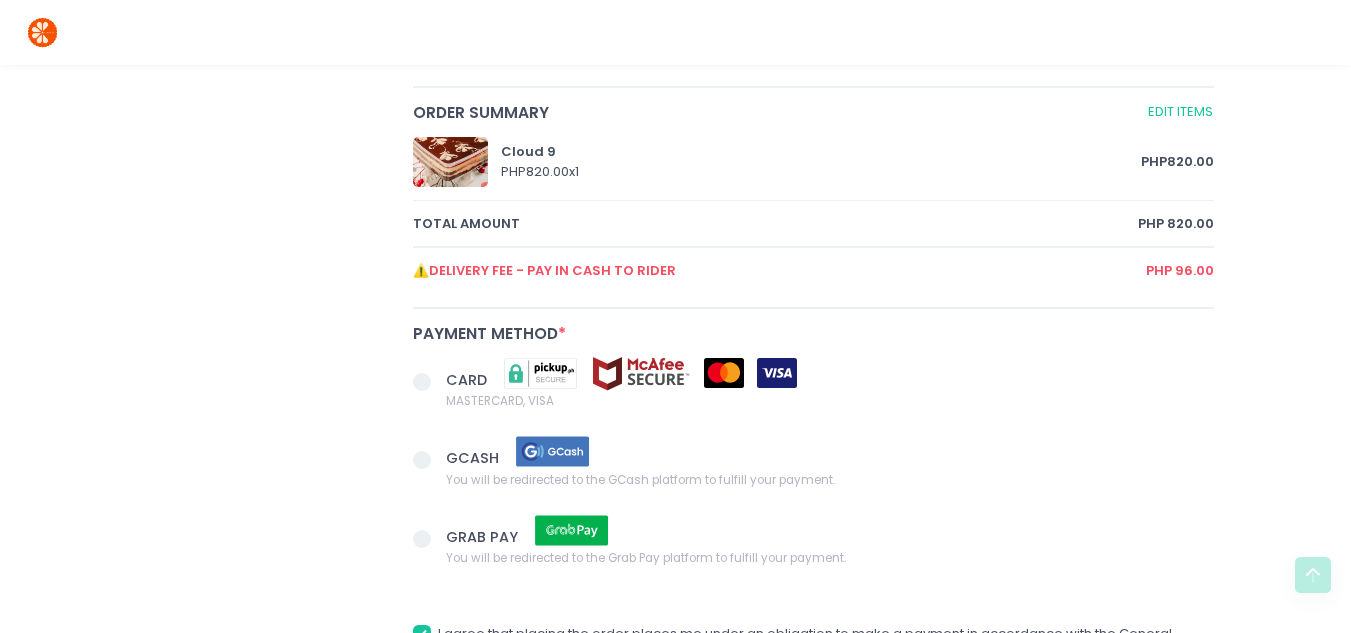 scroll, scrollTop: 1248, scrollLeft: 0, axis: vertical 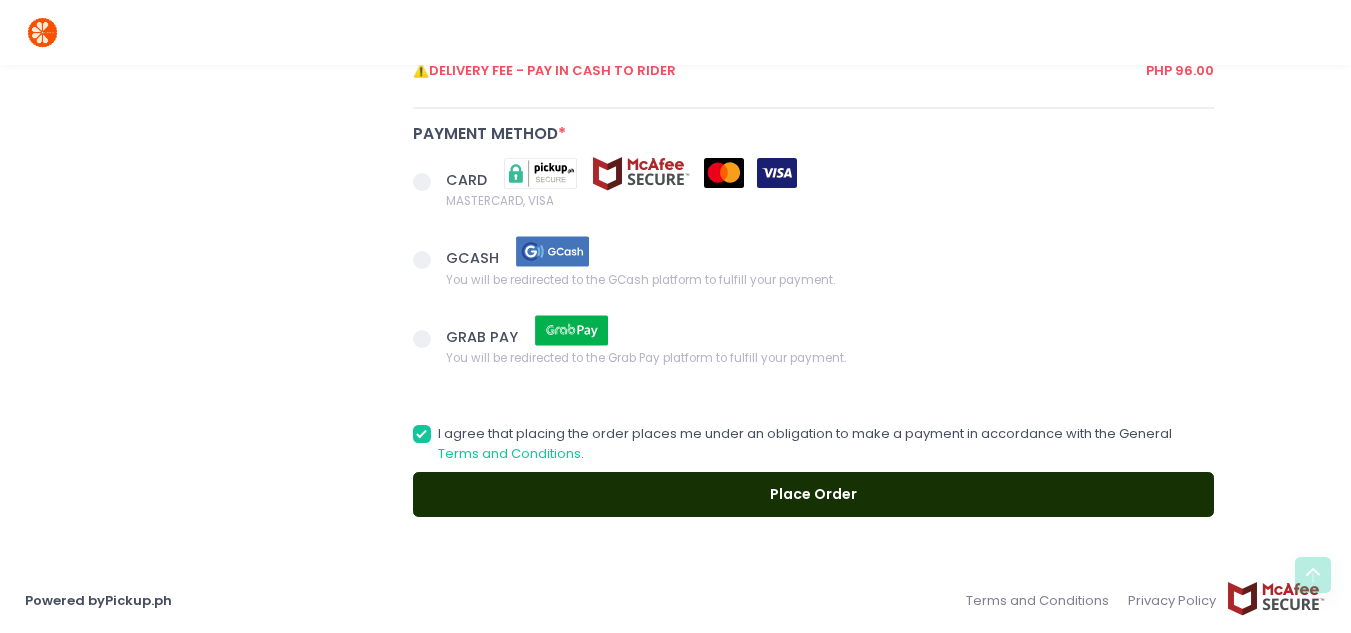 click at bounding box center (422, 182) 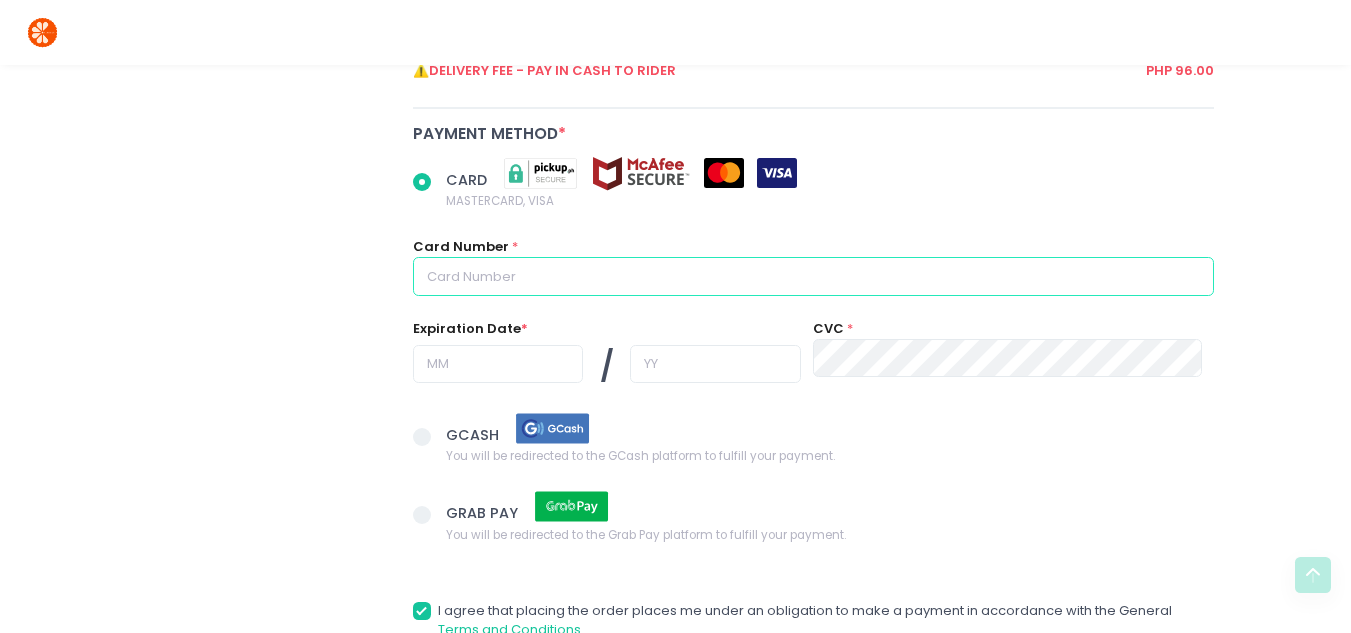 click at bounding box center (814, 276) 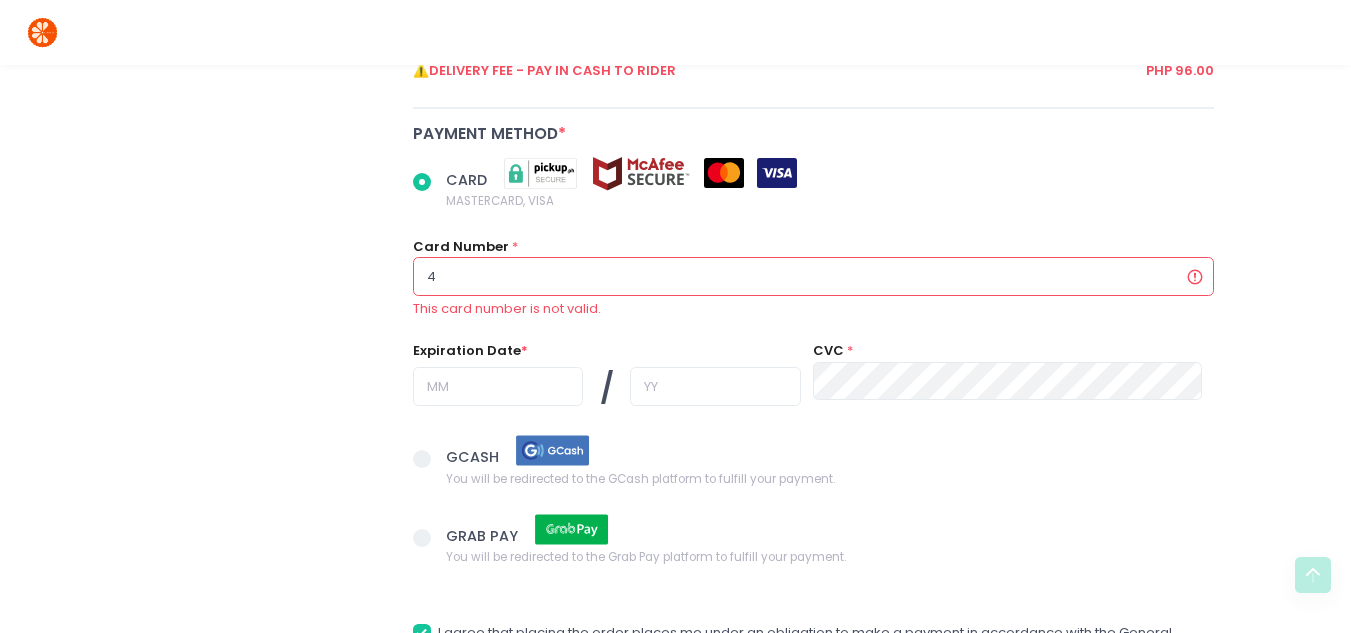 radio on "true" 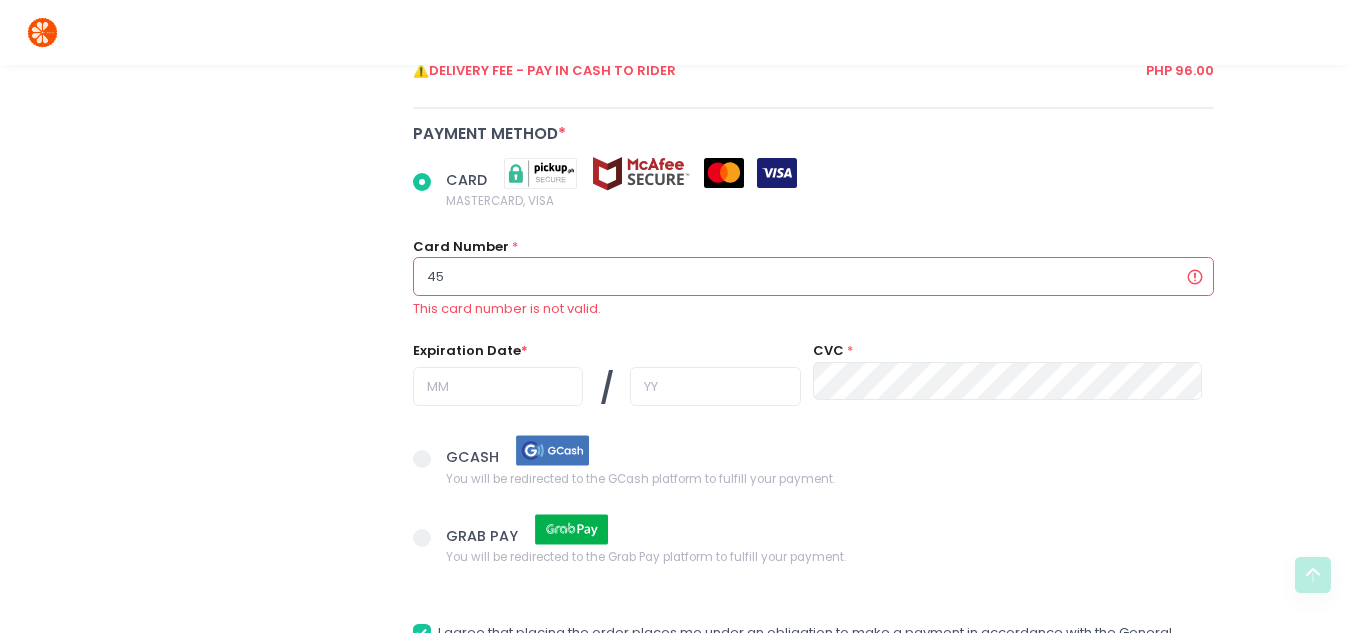 radio on "true" 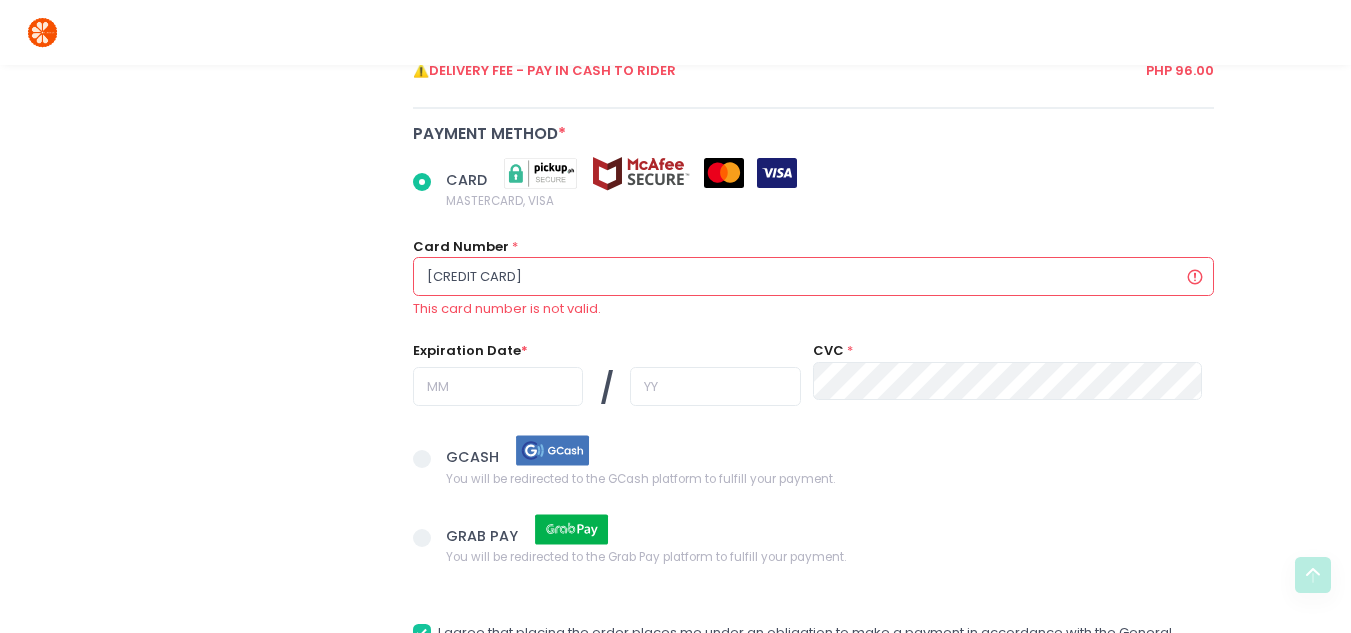 radio on "true" 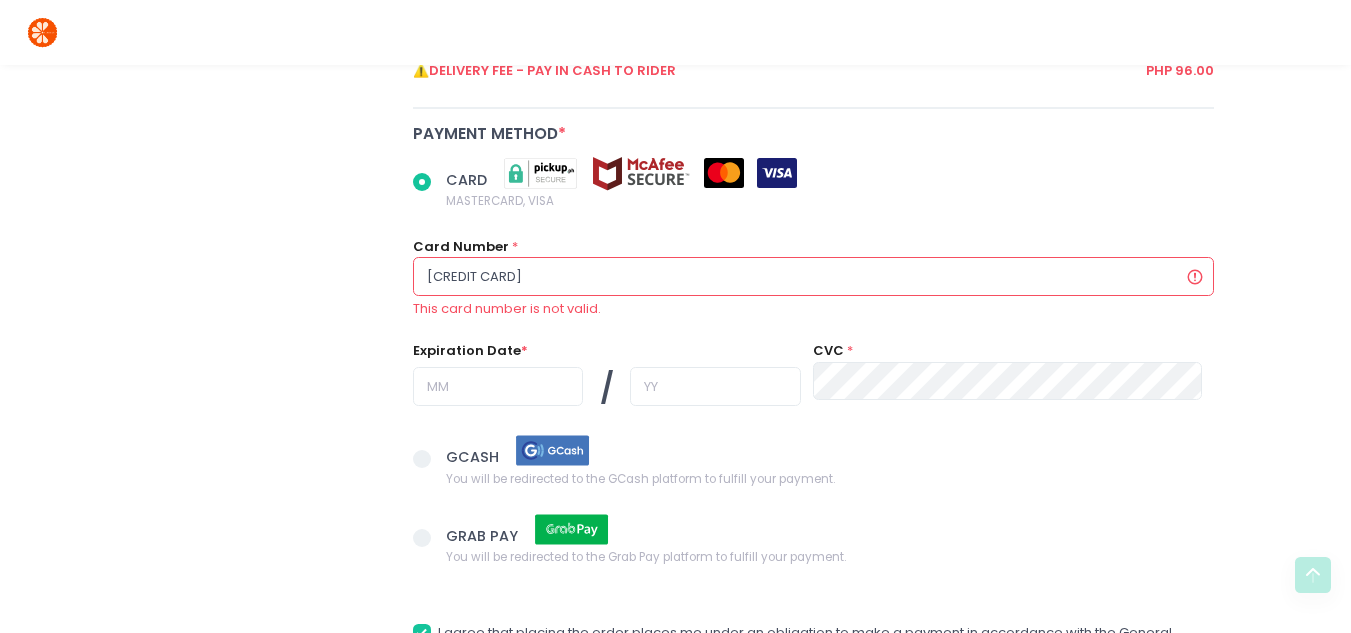 radio on "true" 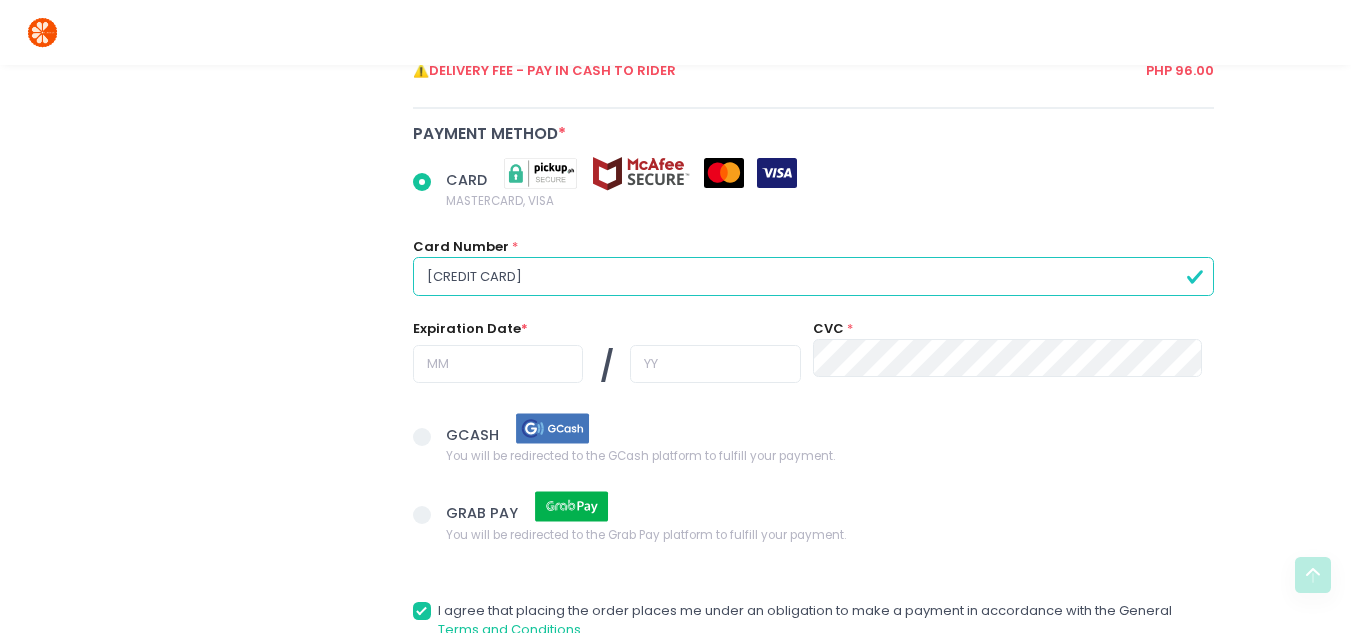 type on "4544940069726653" 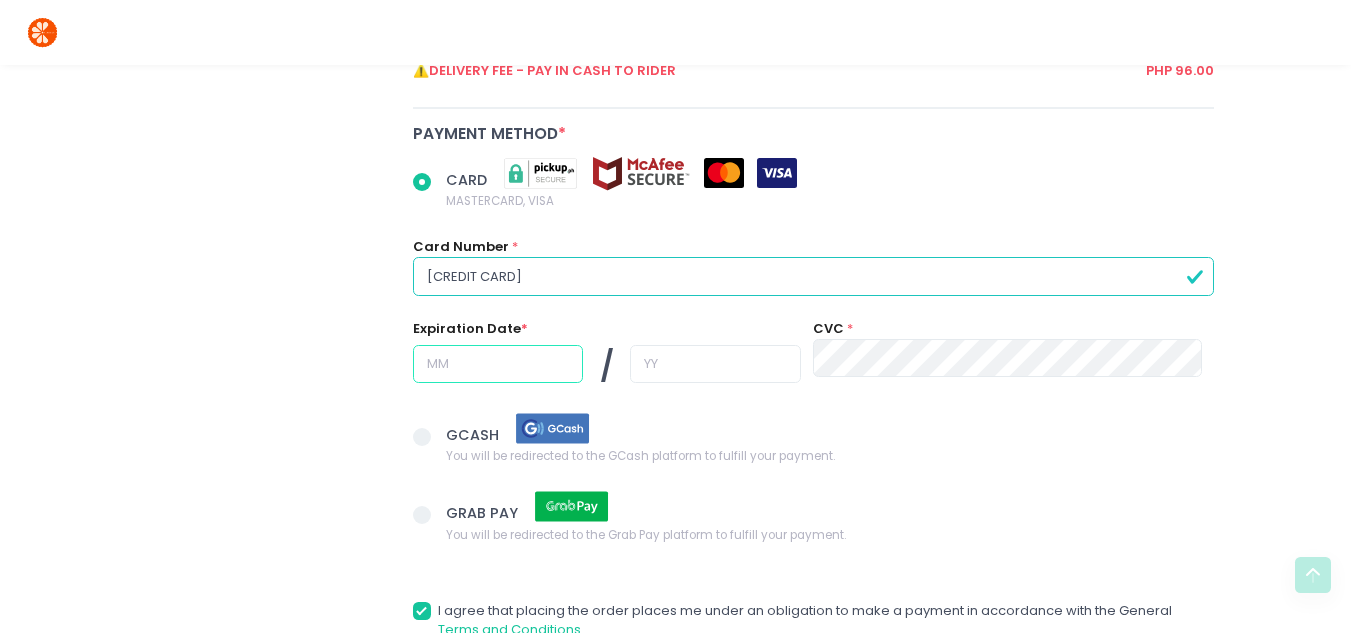 radio on "true" 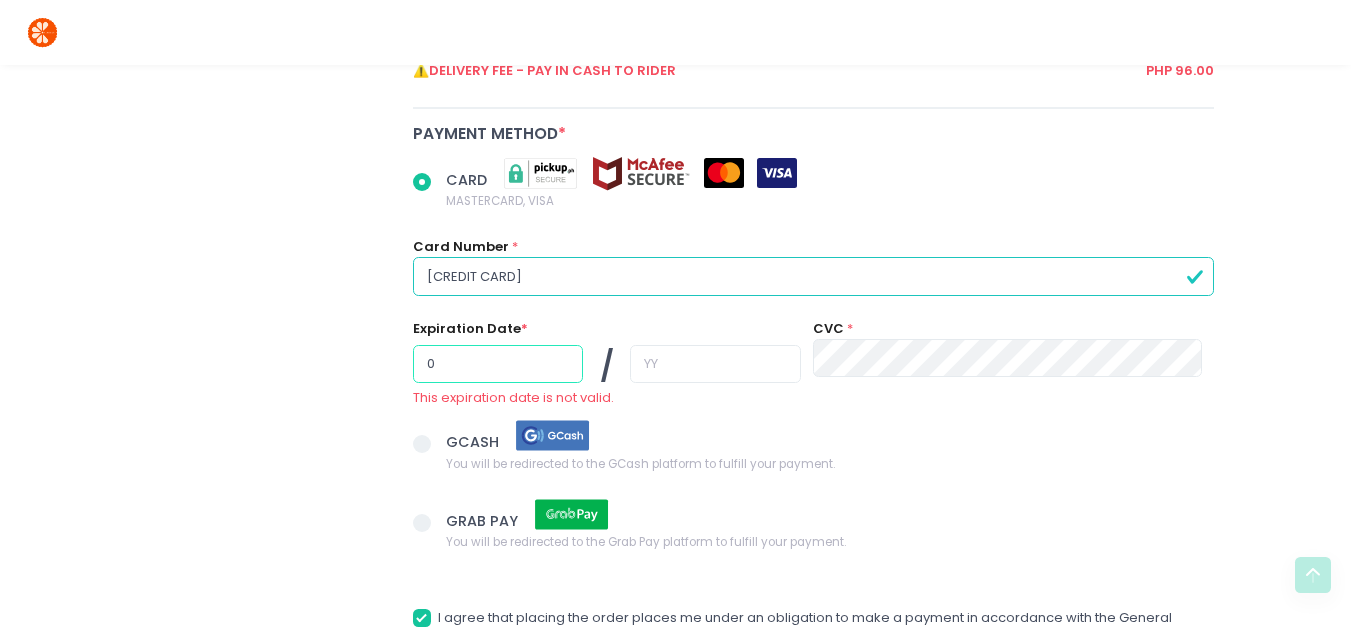 radio on "true" 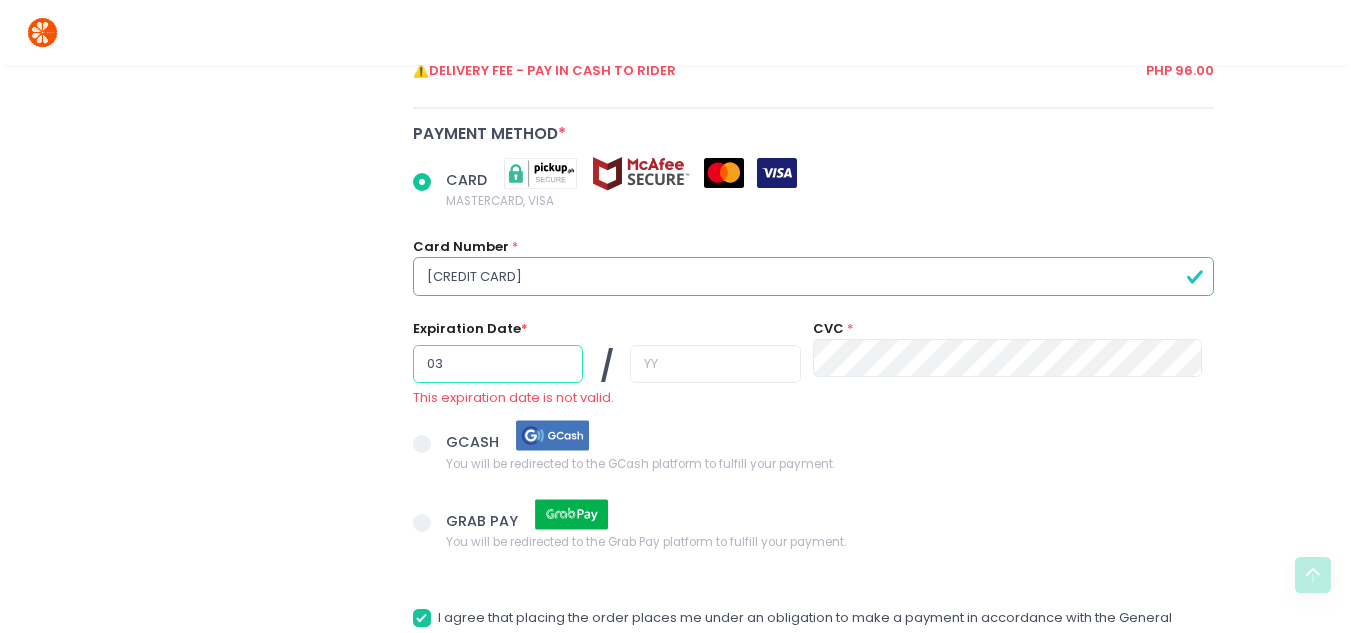 type on "03" 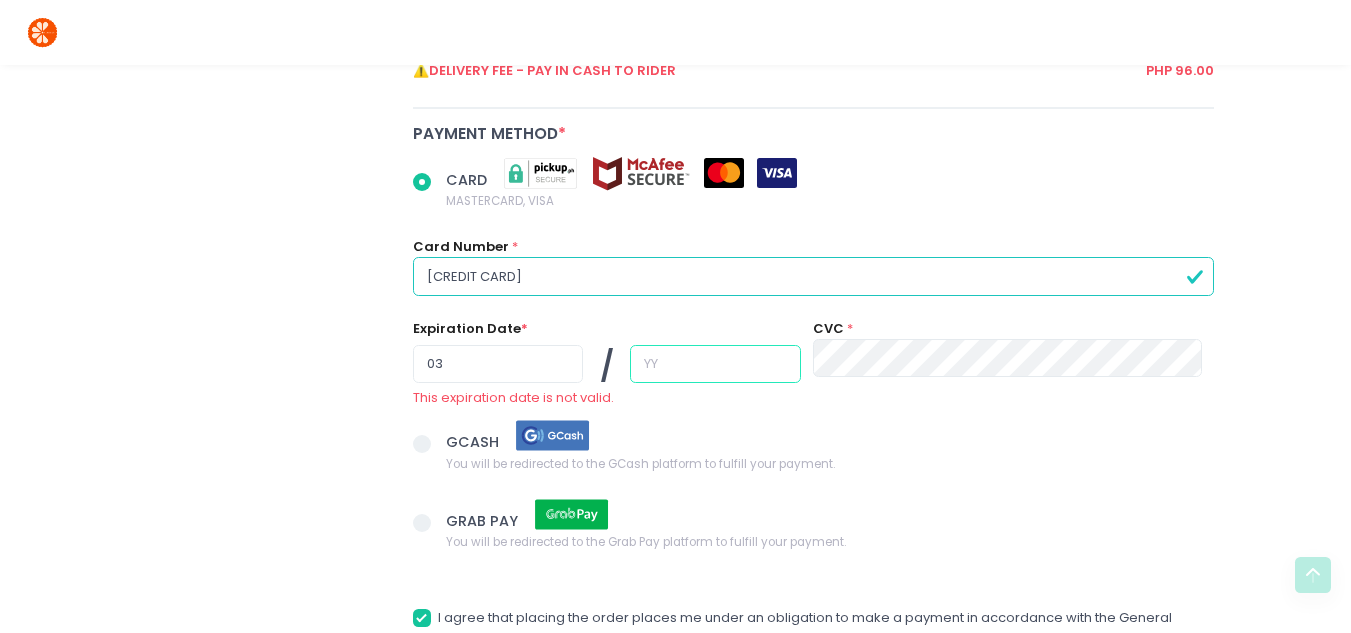 radio on "true" 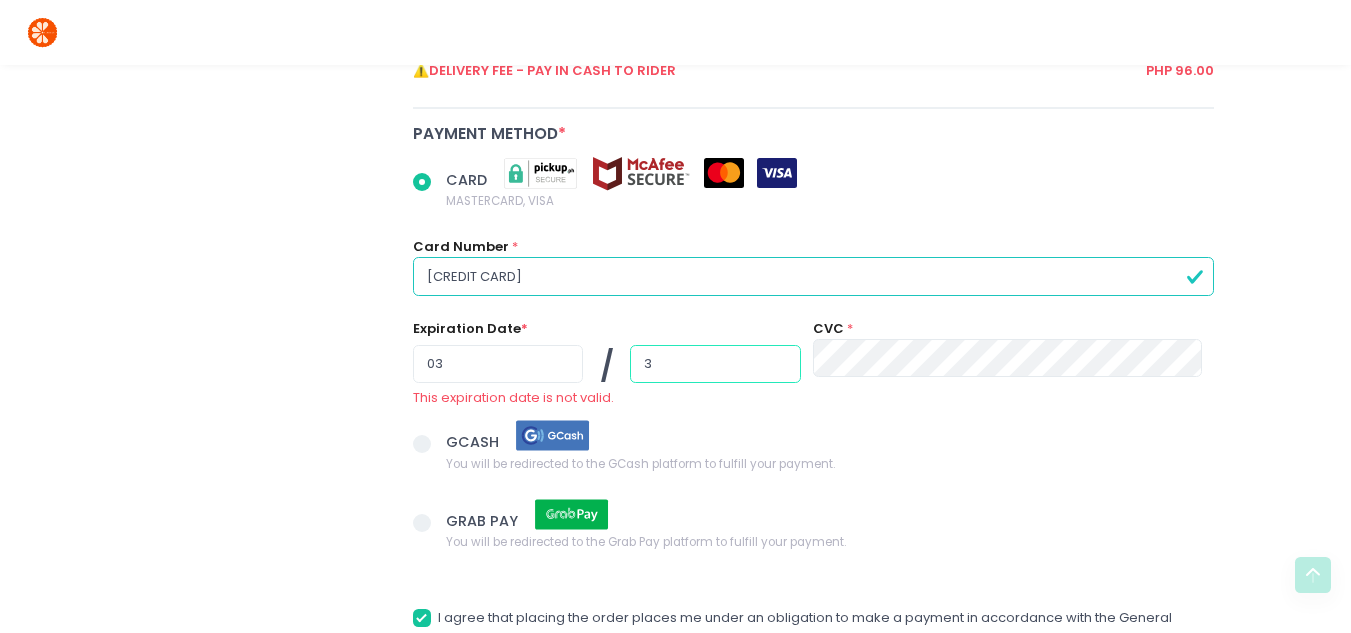 radio on "true" 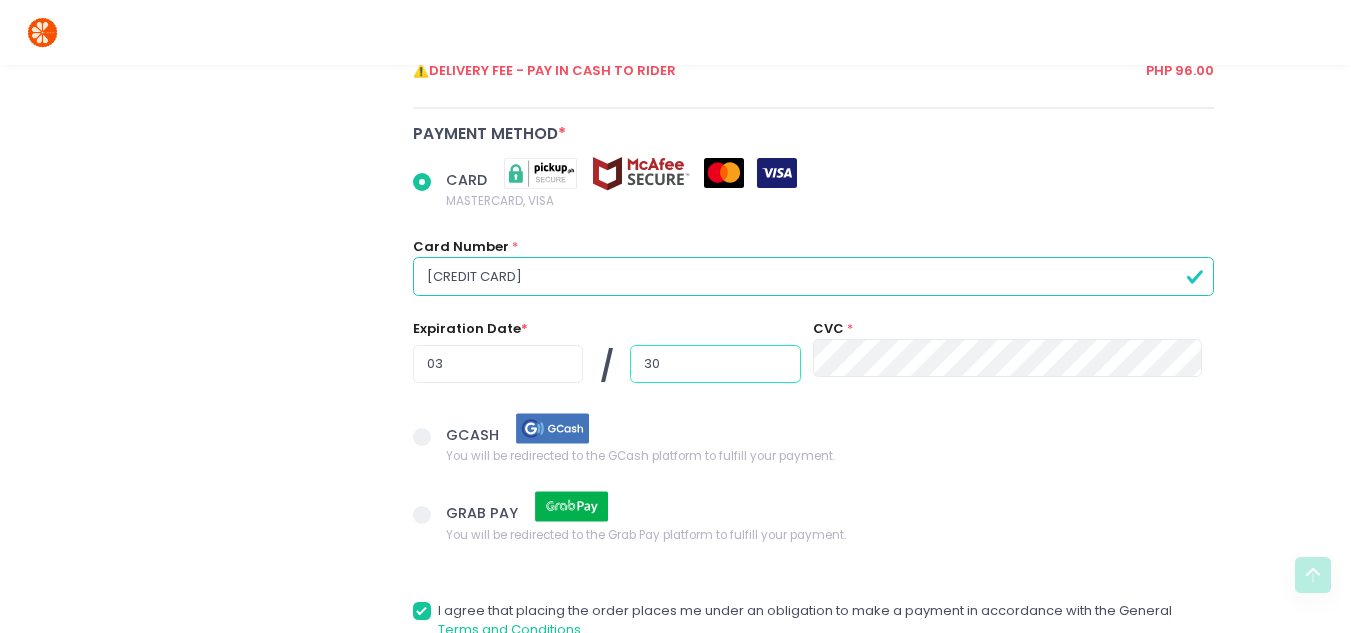 type on "30" 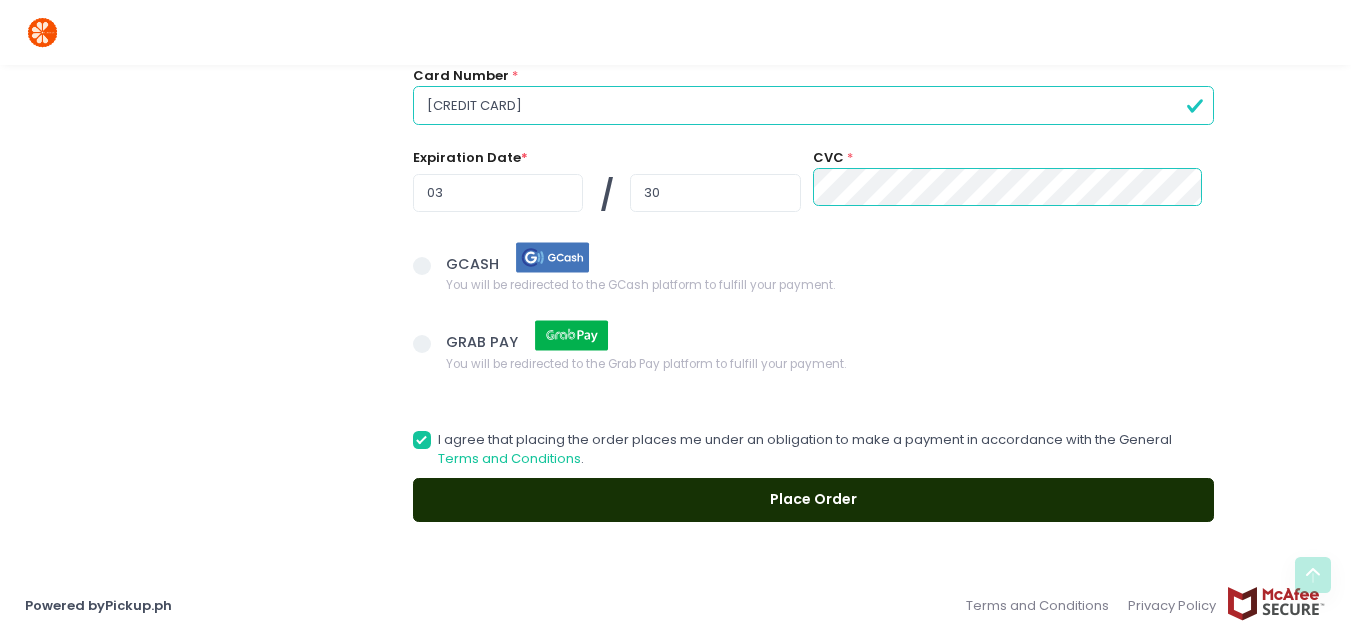 scroll, scrollTop: 1424, scrollLeft: 0, axis: vertical 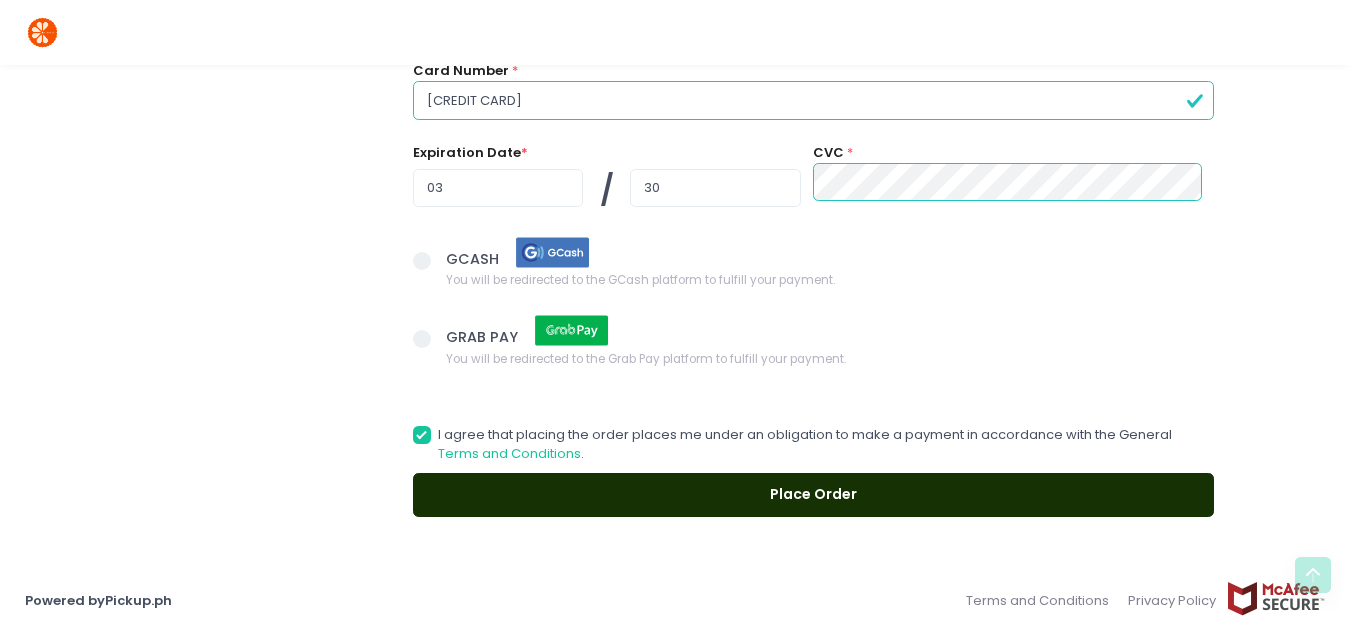 click on "Place Order" at bounding box center [814, 495] 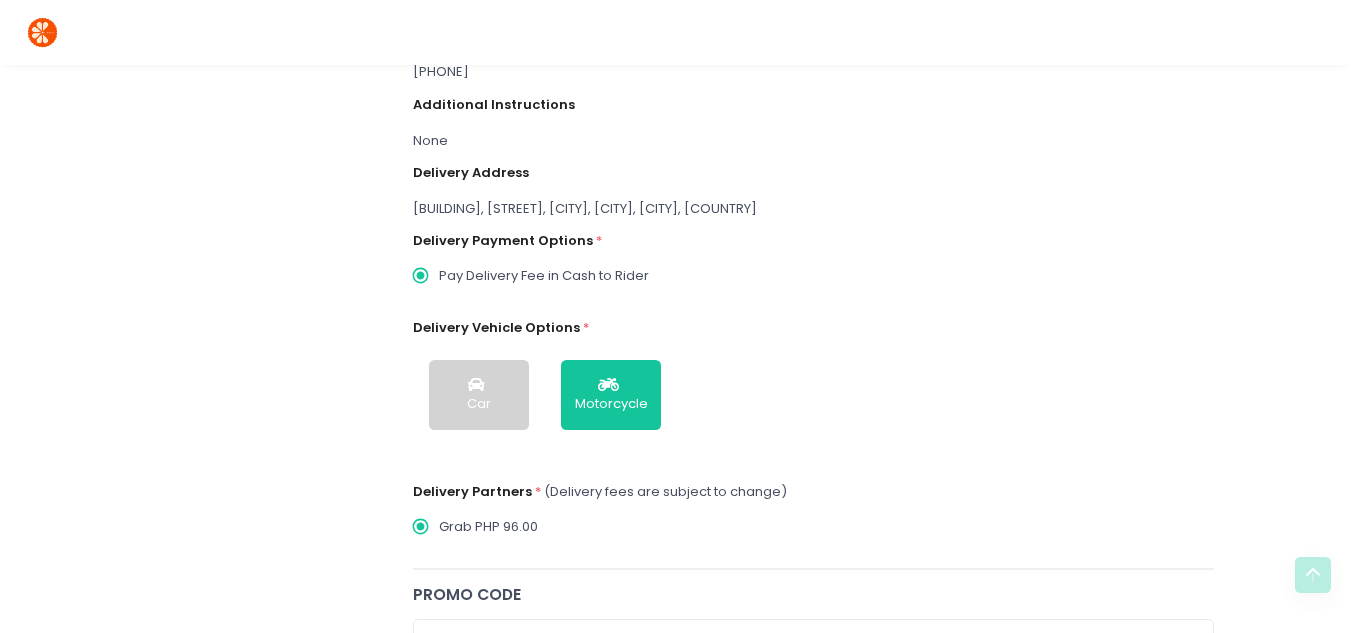 scroll, scrollTop: 424, scrollLeft: 0, axis: vertical 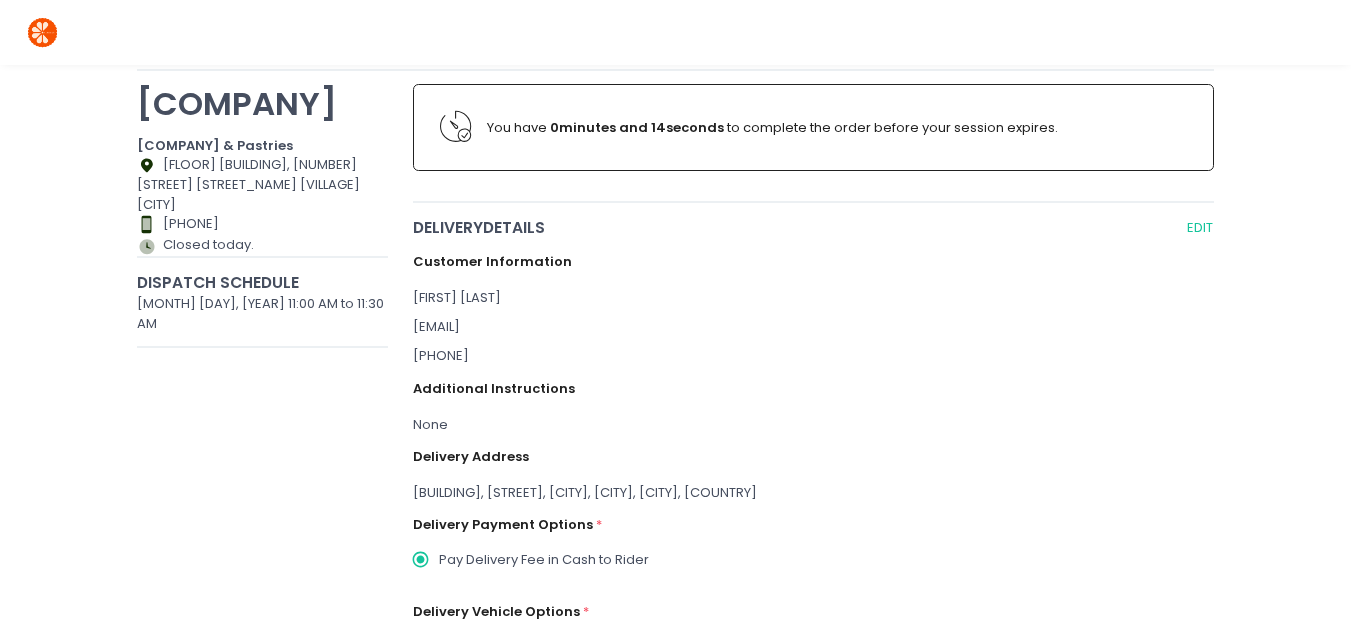 radio on "true" 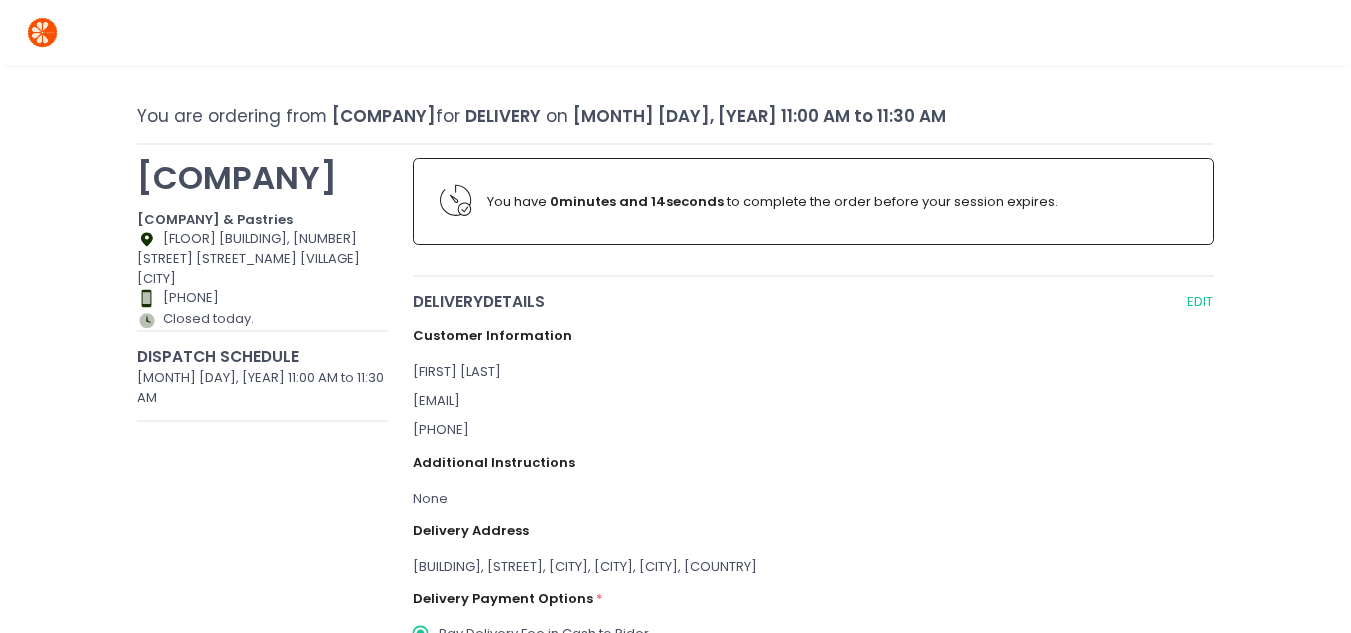 scroll, scrollTop: 24, scrollLeft: 0, axis: vertical 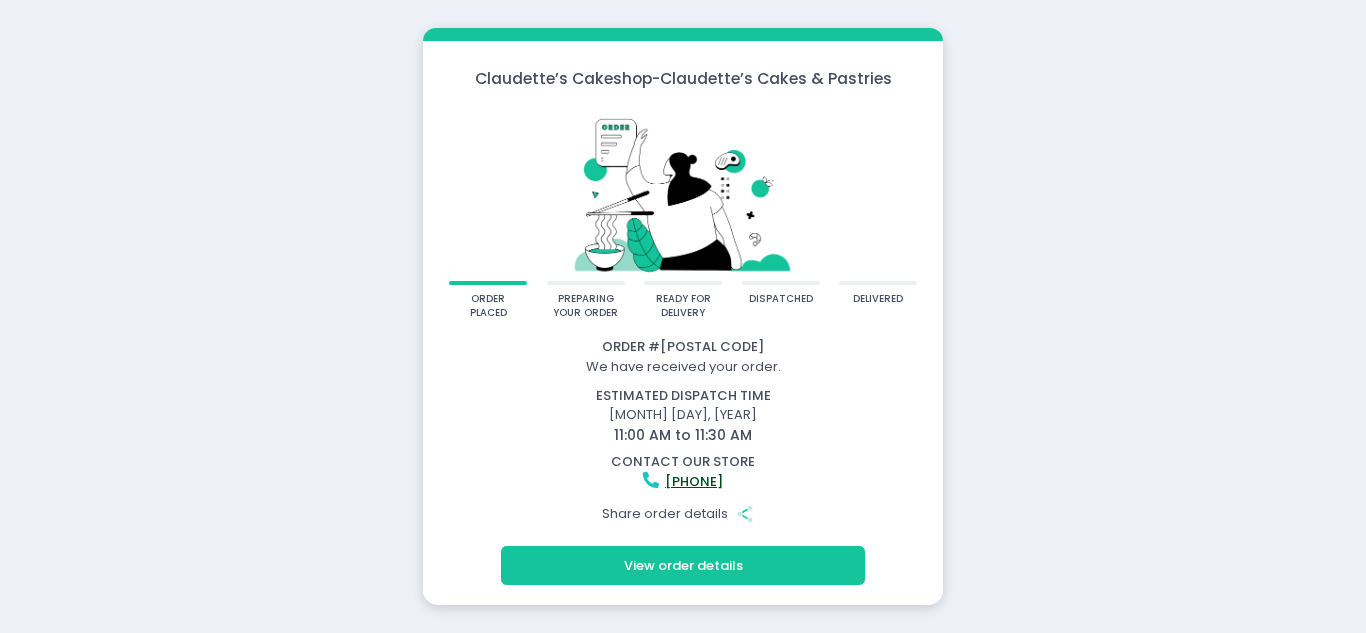 click on "View order details" at bounding box center (683, 565) 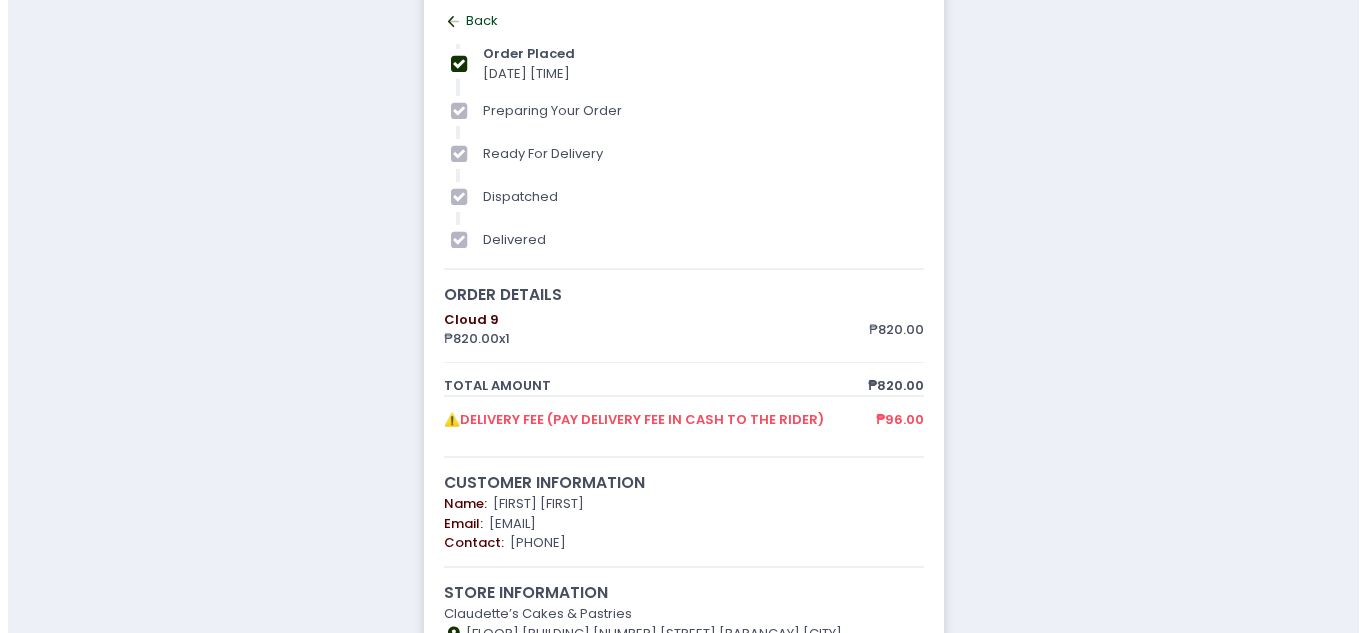 scroll, scrollTop: 0, scrollLeft: 0, axis: both 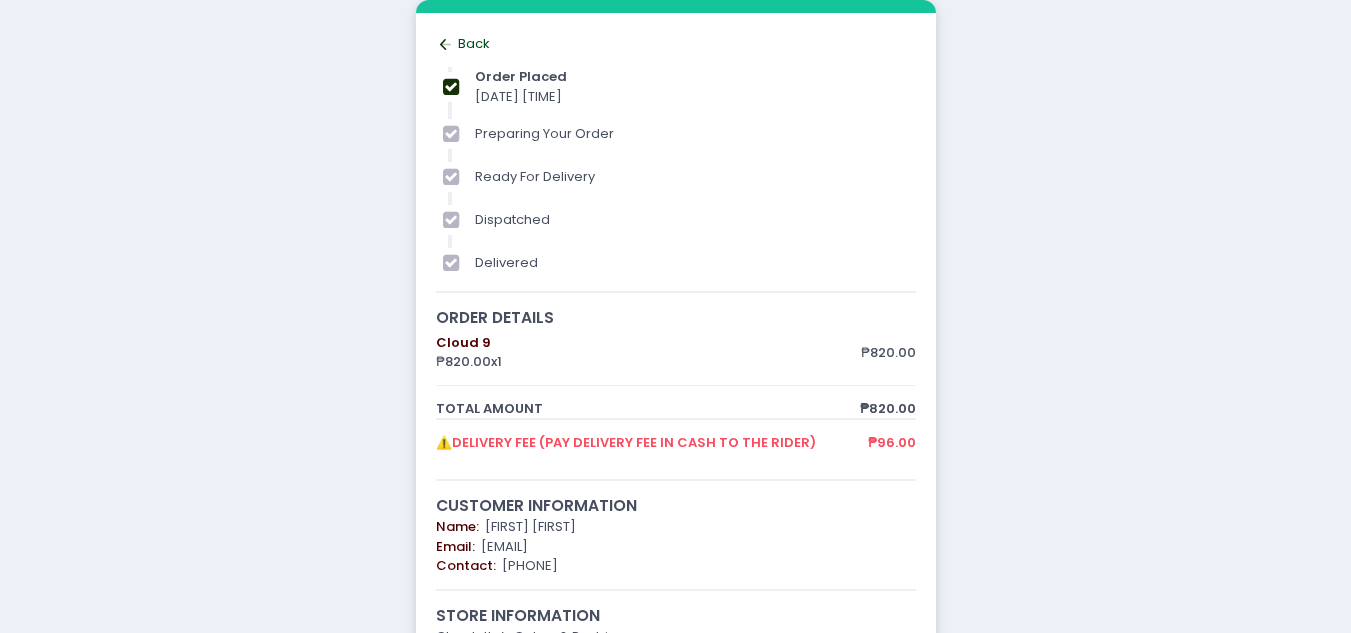 click on "Back to home Created with Sketch.   Back" at bounding box center (676, 44) 